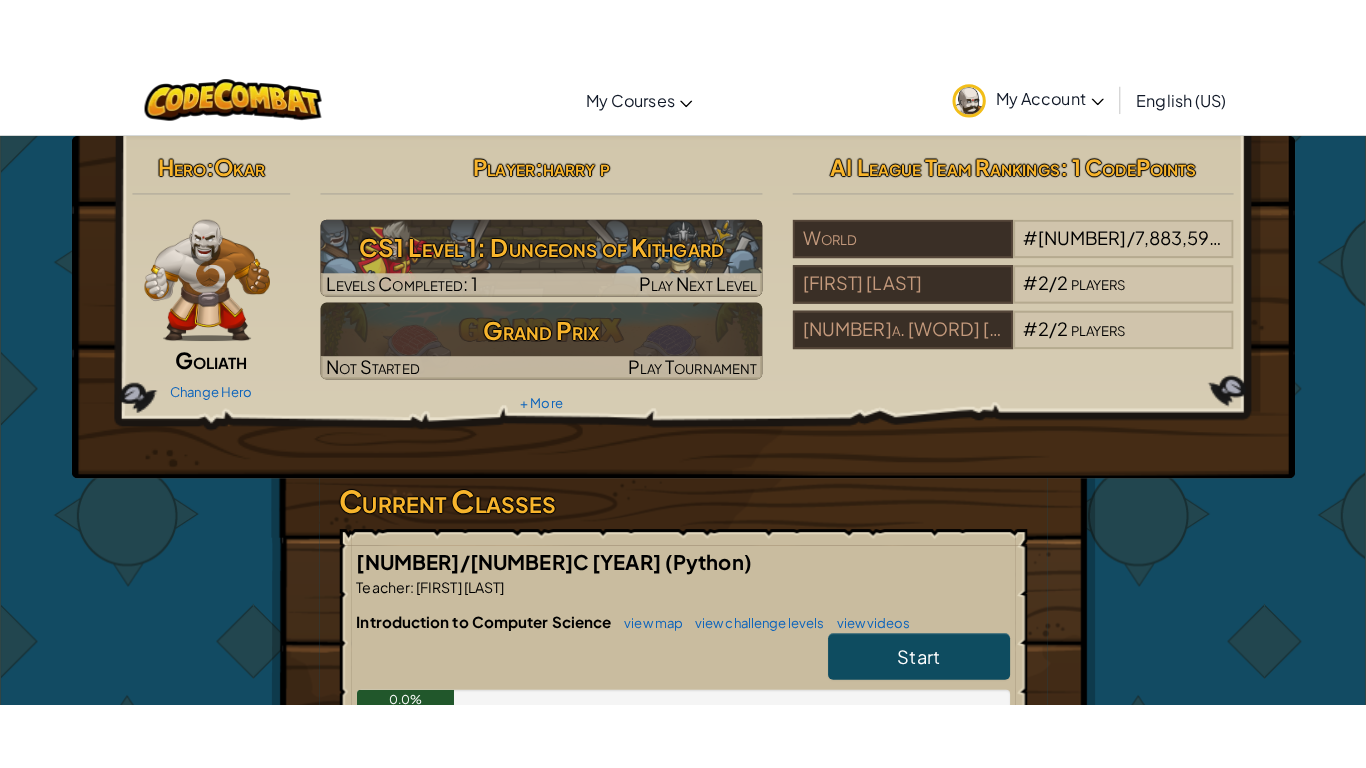 scroll, scrollTop: 0, scrollLeft: 0, axis: both 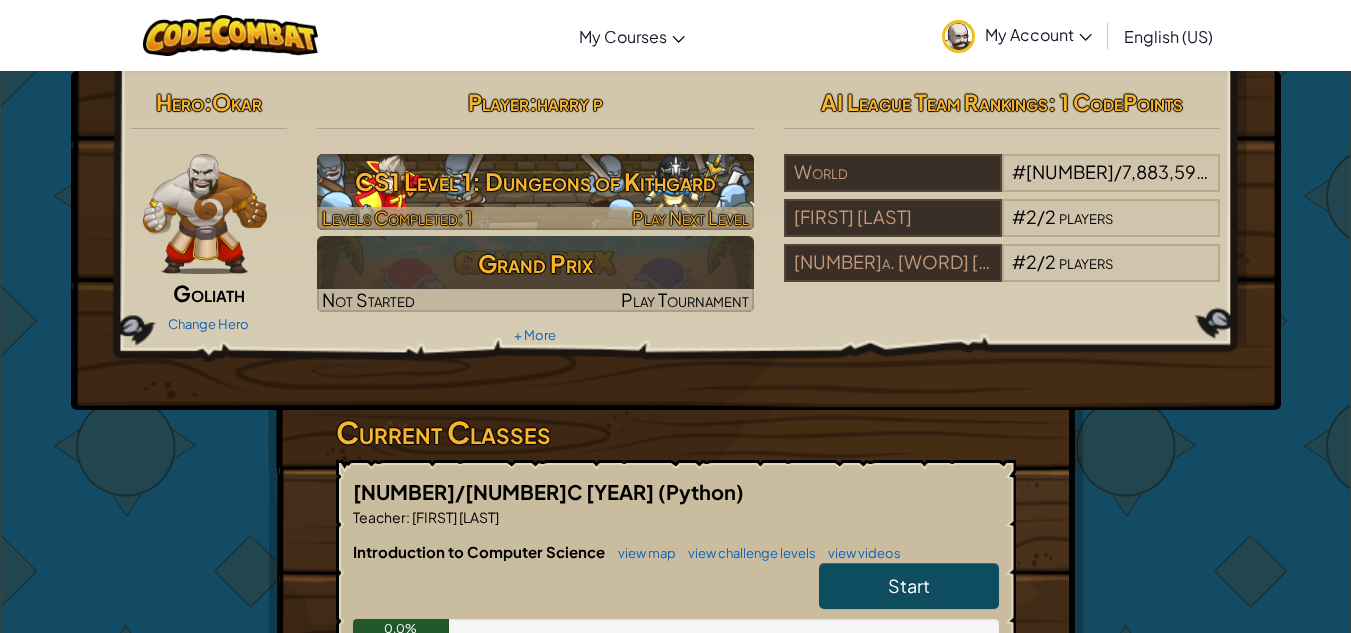 click on "CS1 Level 1: Dungeons of Kithgard" at bounding box center (535, 181) 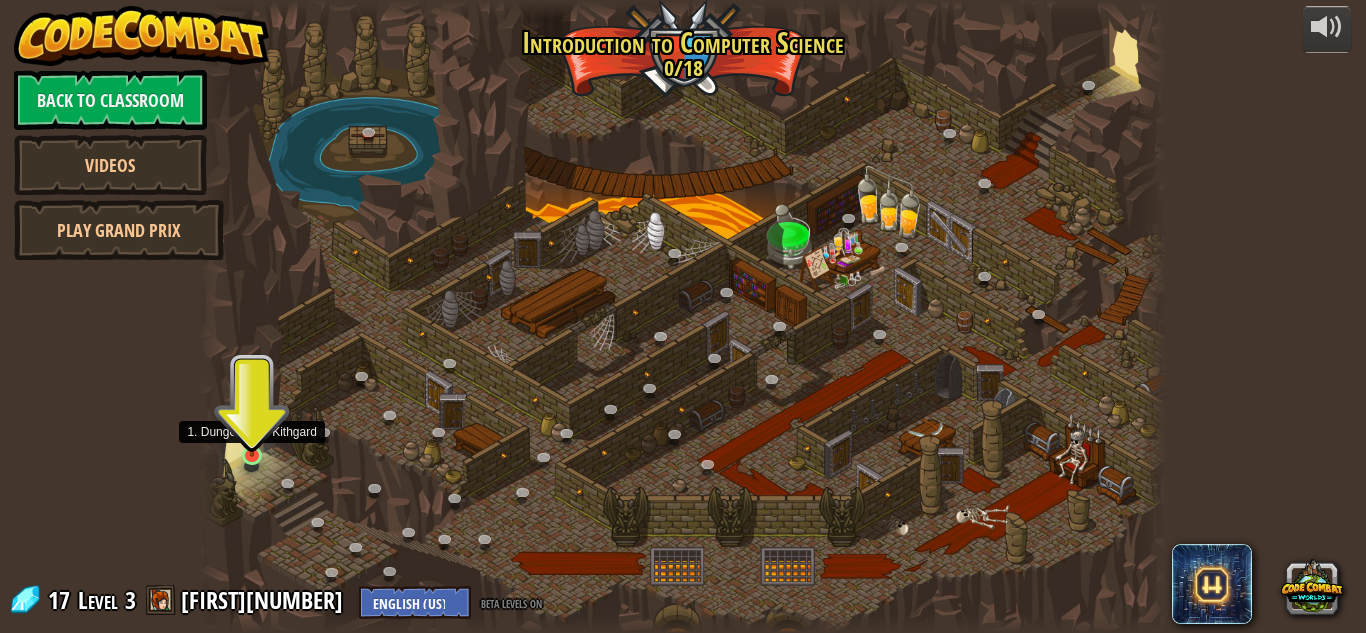 click at bounding box center (252, 431) 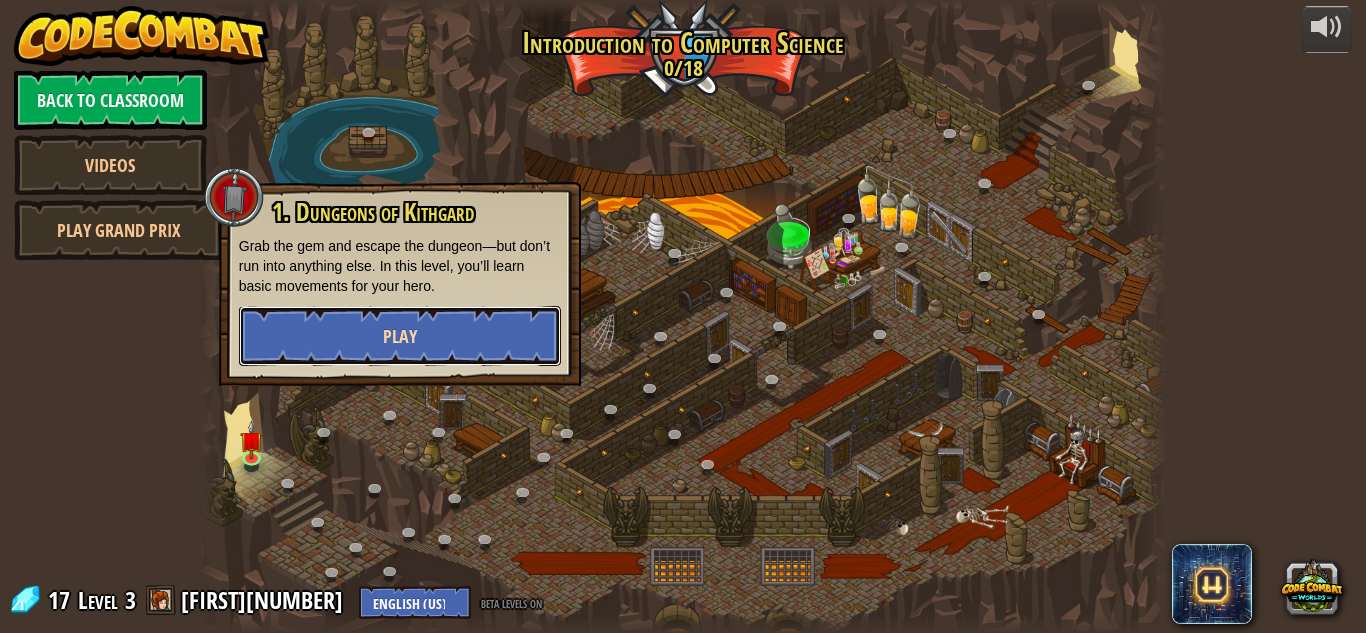 click on "Play" at bounding box center (400, 336) 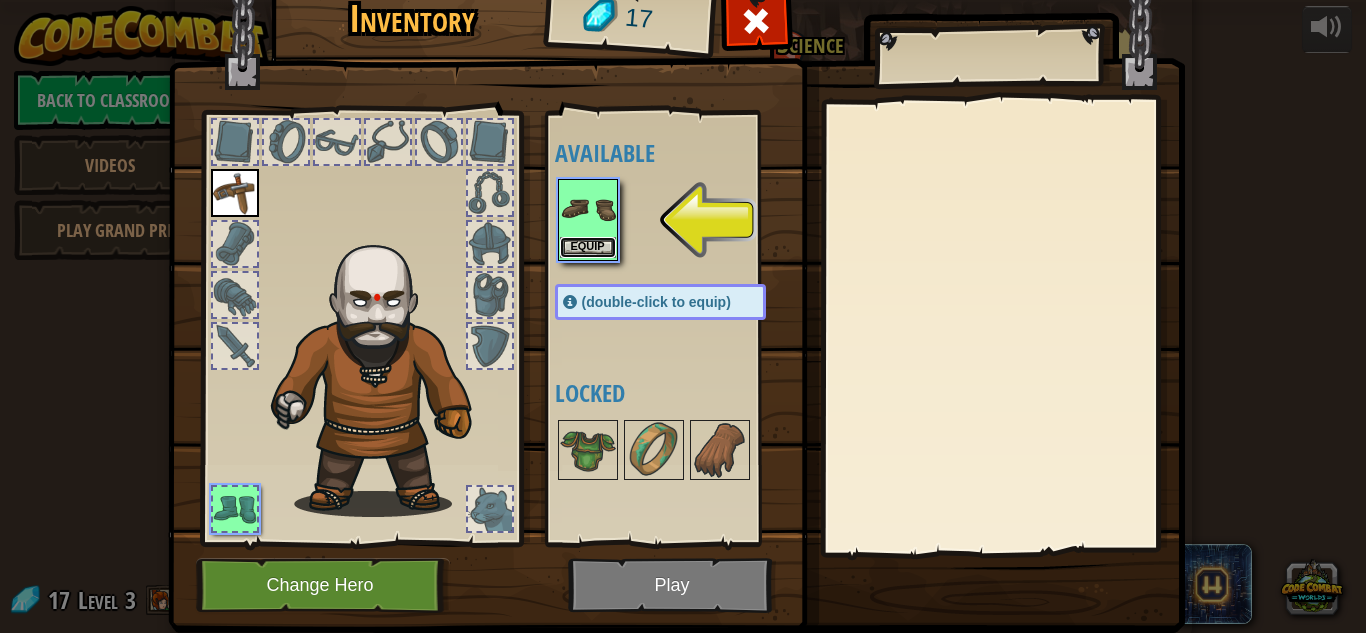 click on "Equip" at bounding box center (588, 247) 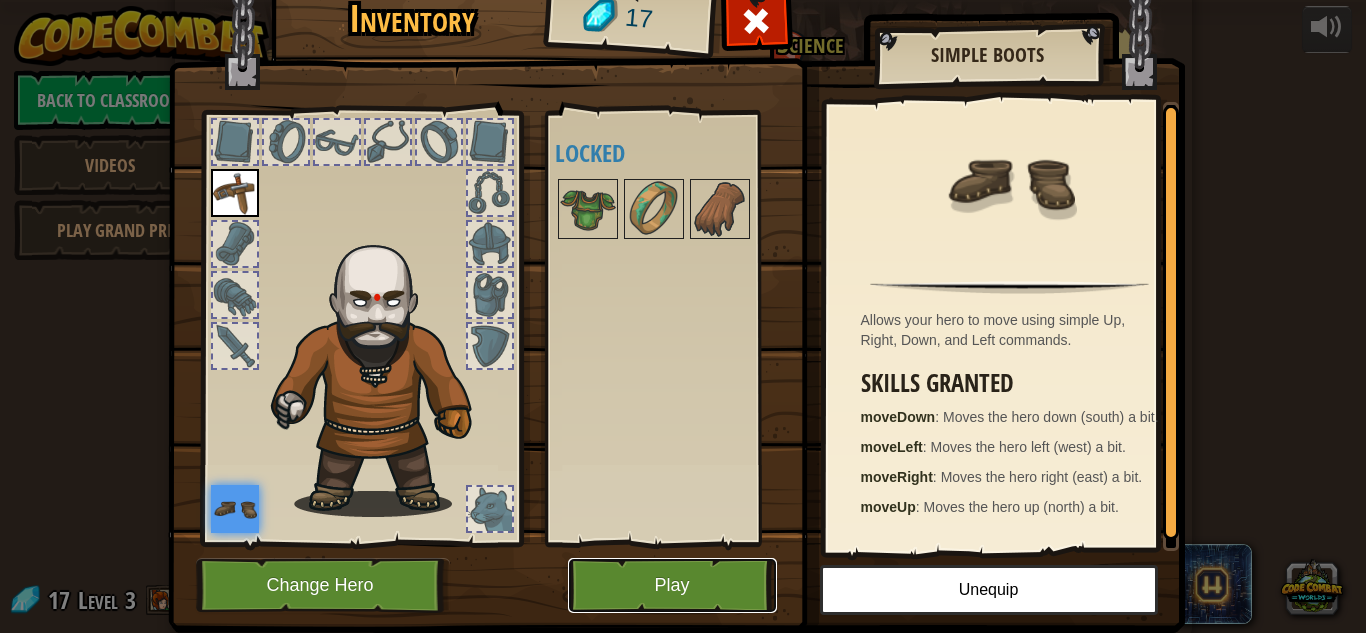 click on "Play" at bounding box center (672, 585) 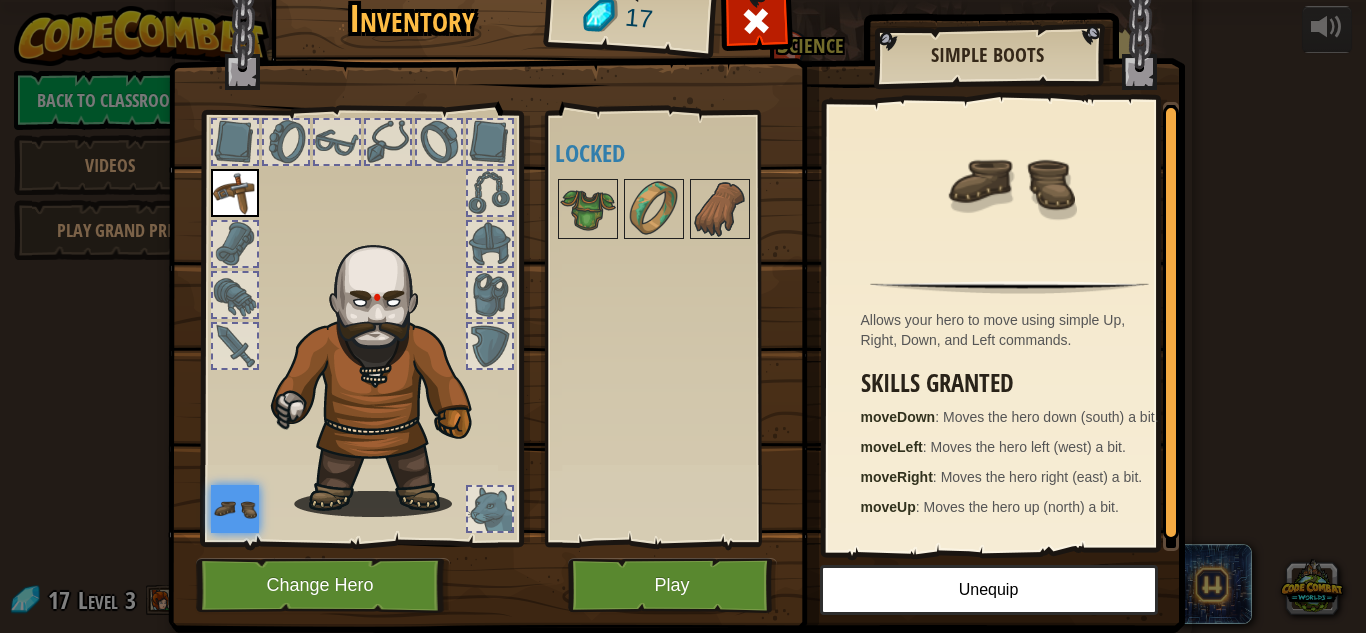 drag, startPoint x: 613, startPoint y: 584, endPoint x: 613, endPoint y: 671, distance: 87 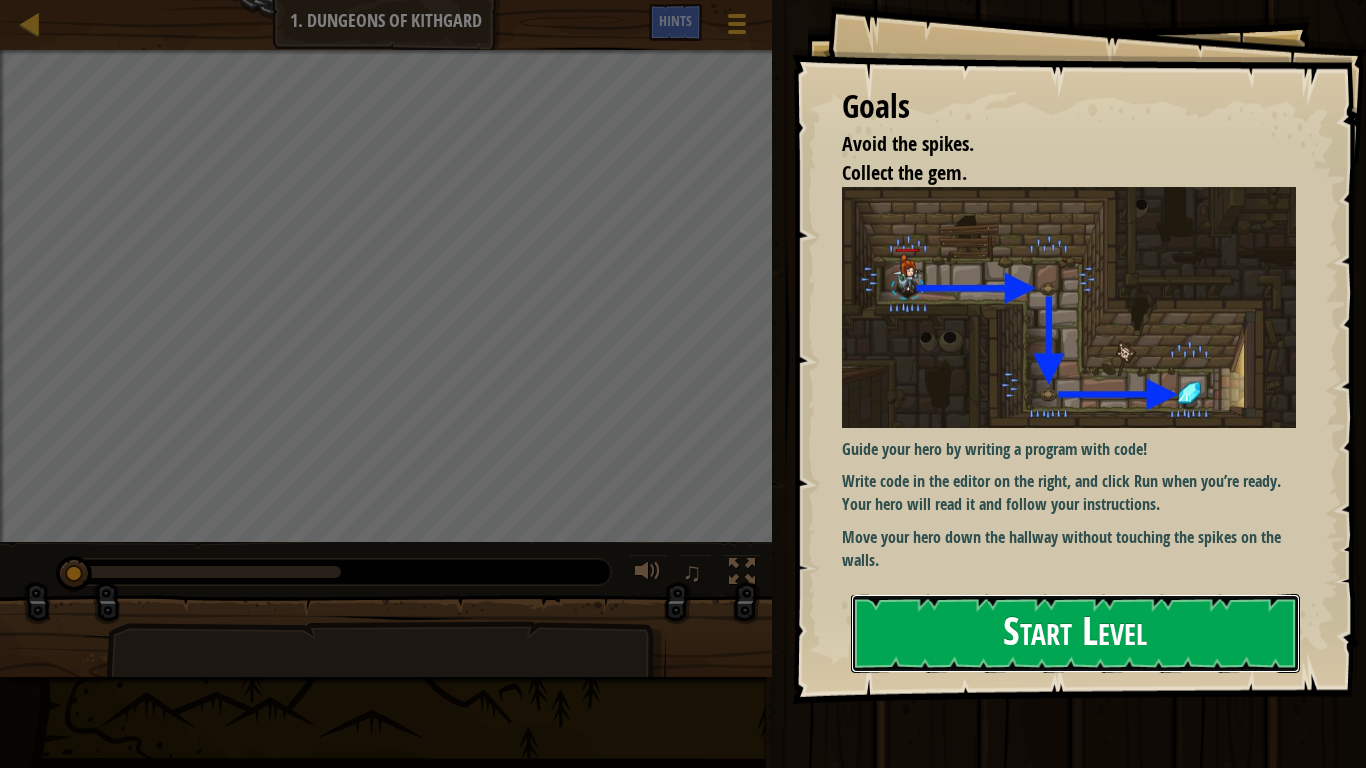 click on "Start Level" at bounding box center (1075, 633) 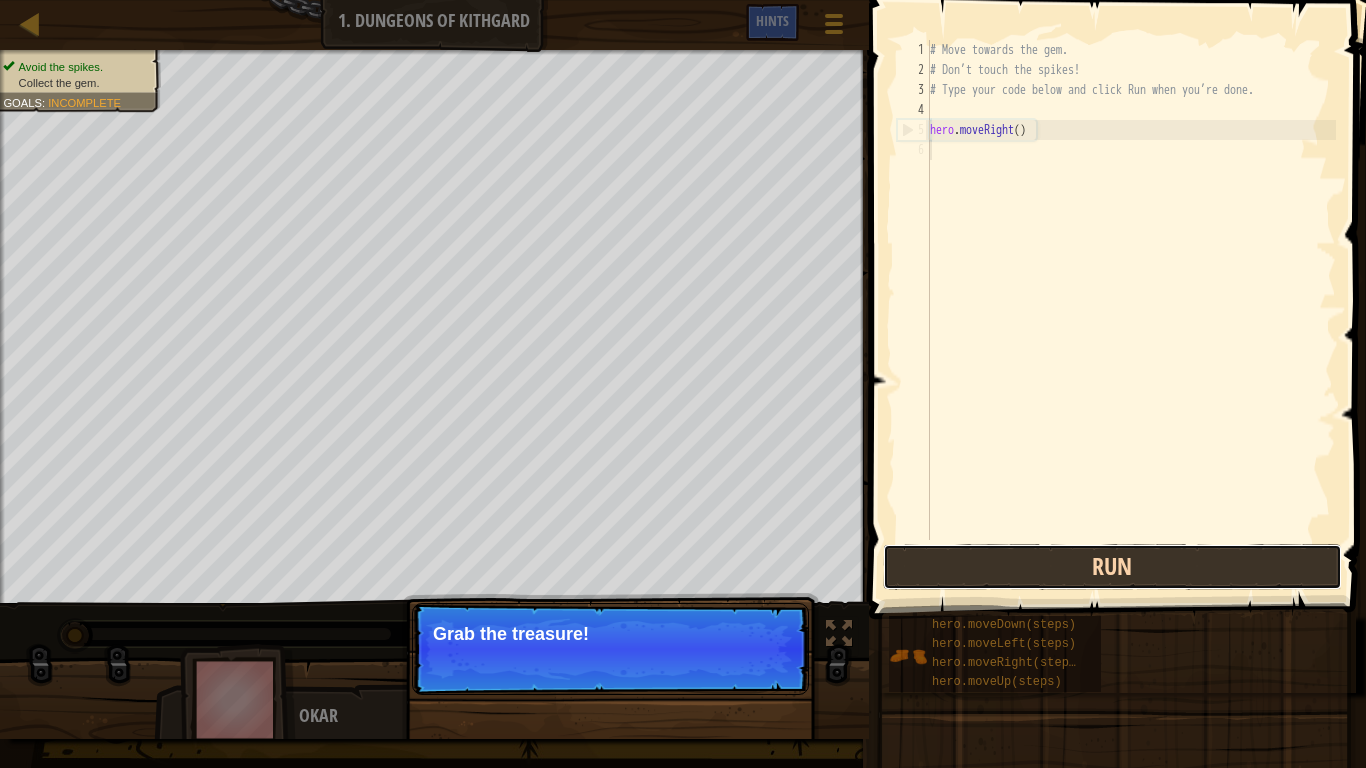 click on "Run" at bounding box center (1112, 567) 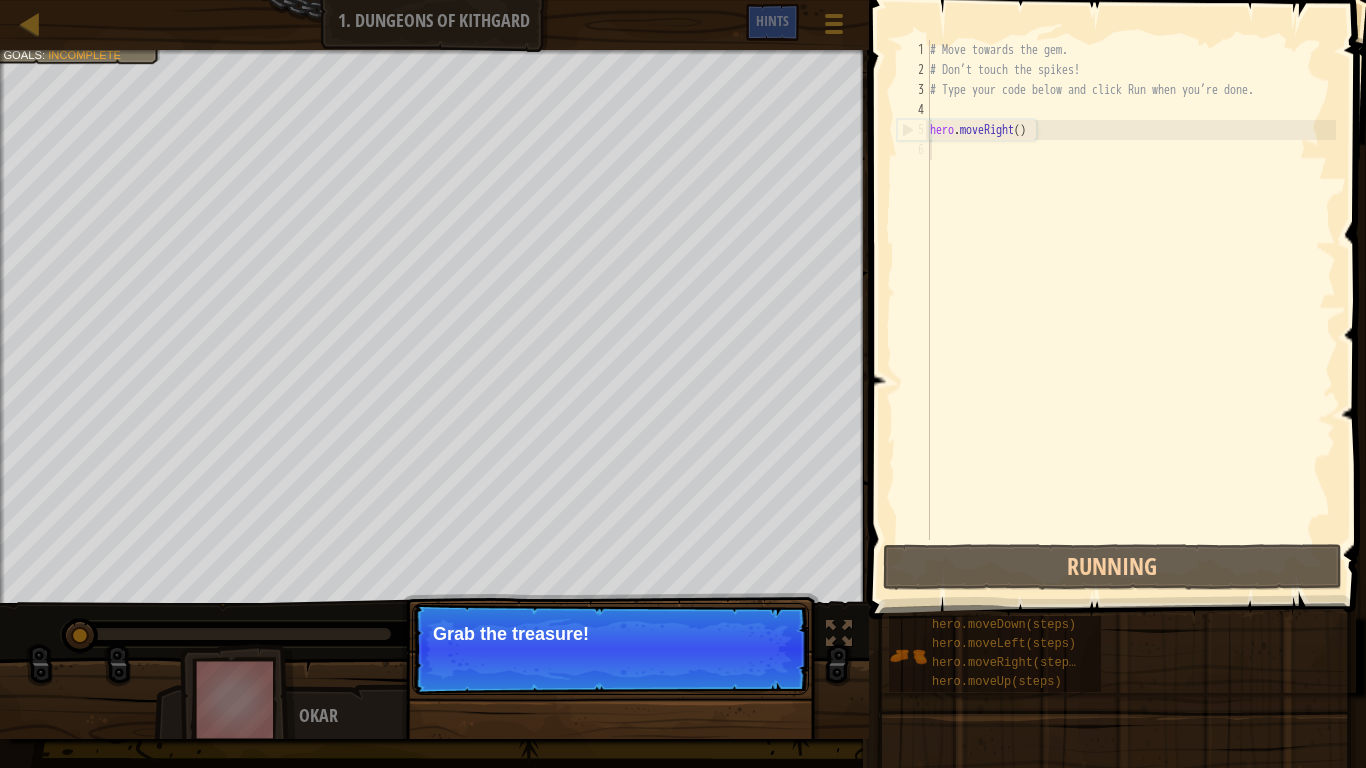 click on "Continue" at bounding box center (751, 661) 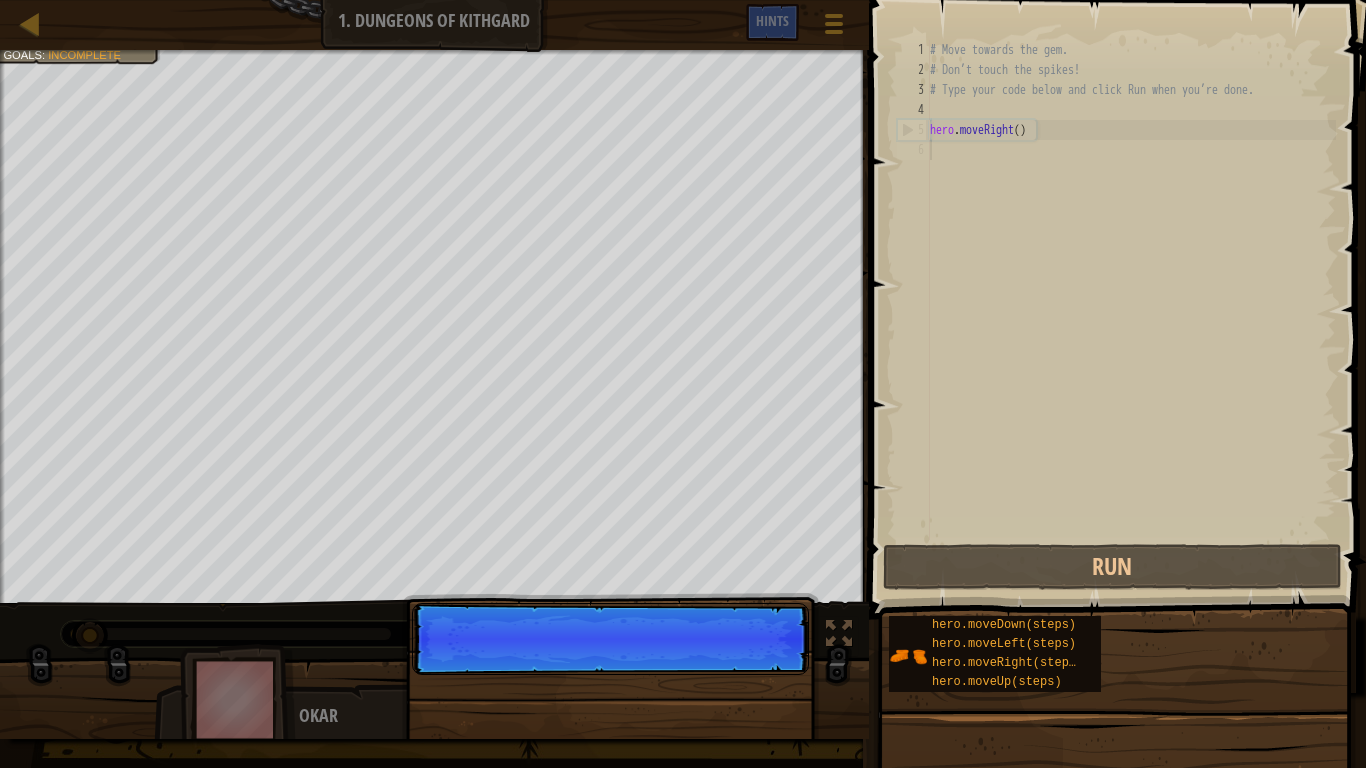 scroll, scrollTop: 9, scrollLeft: 0, axis: vertical 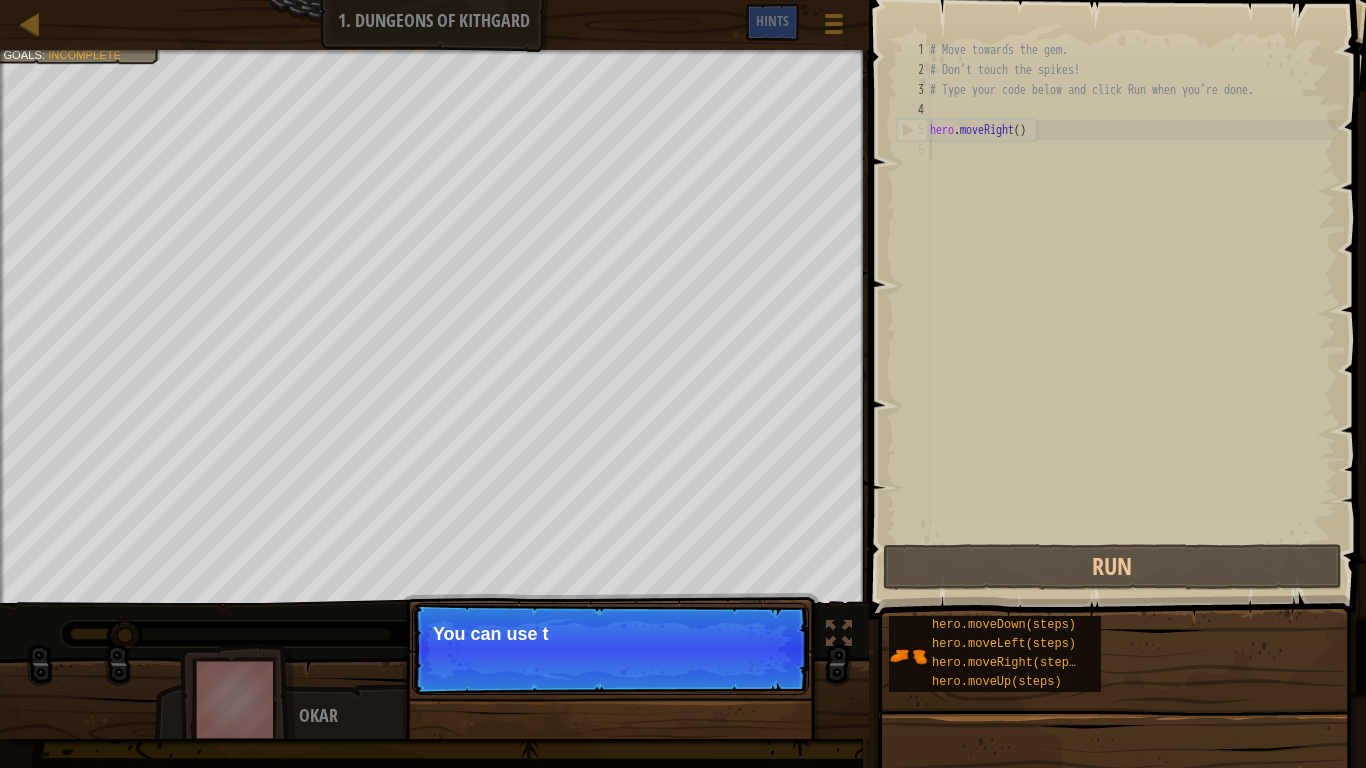 click on "Continue  You can use t" at bounding box center (610, 649) 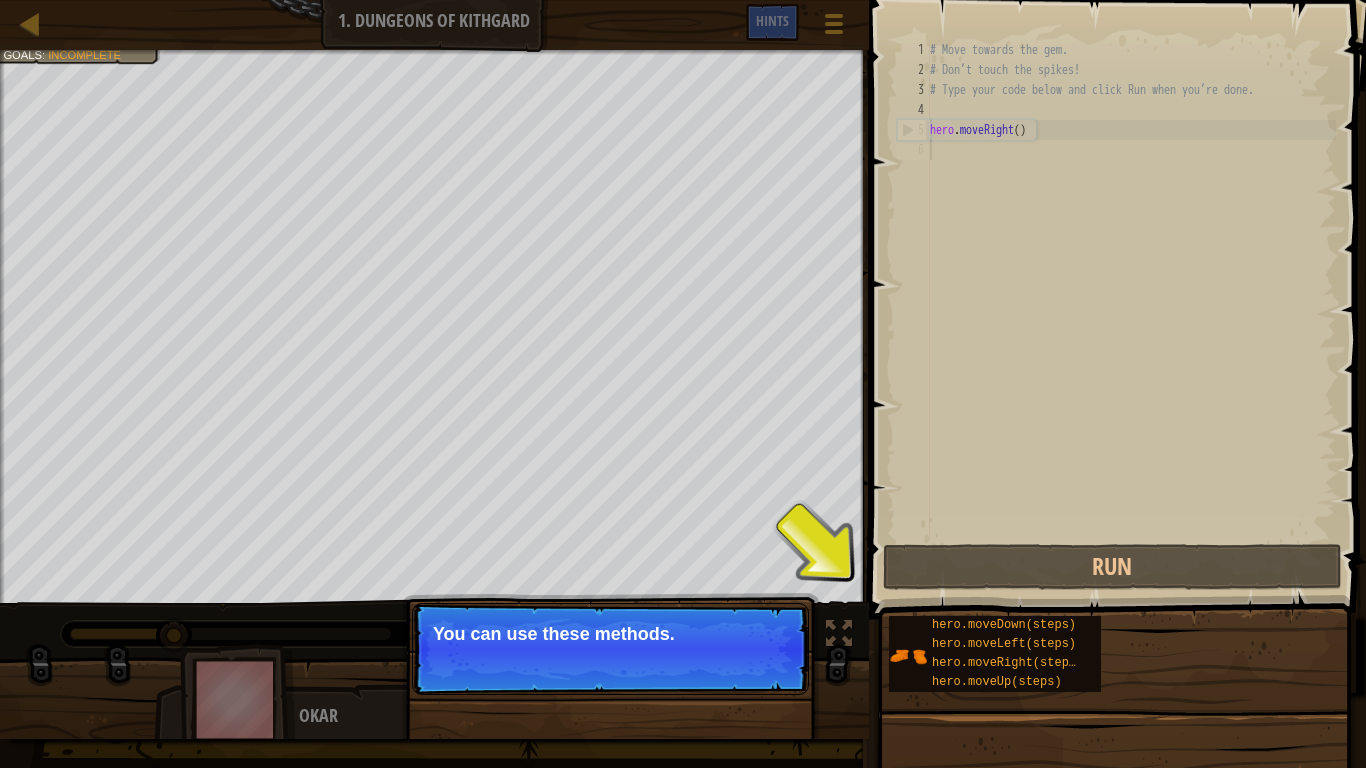 click on "Continue" at bounding box center [751, 661] 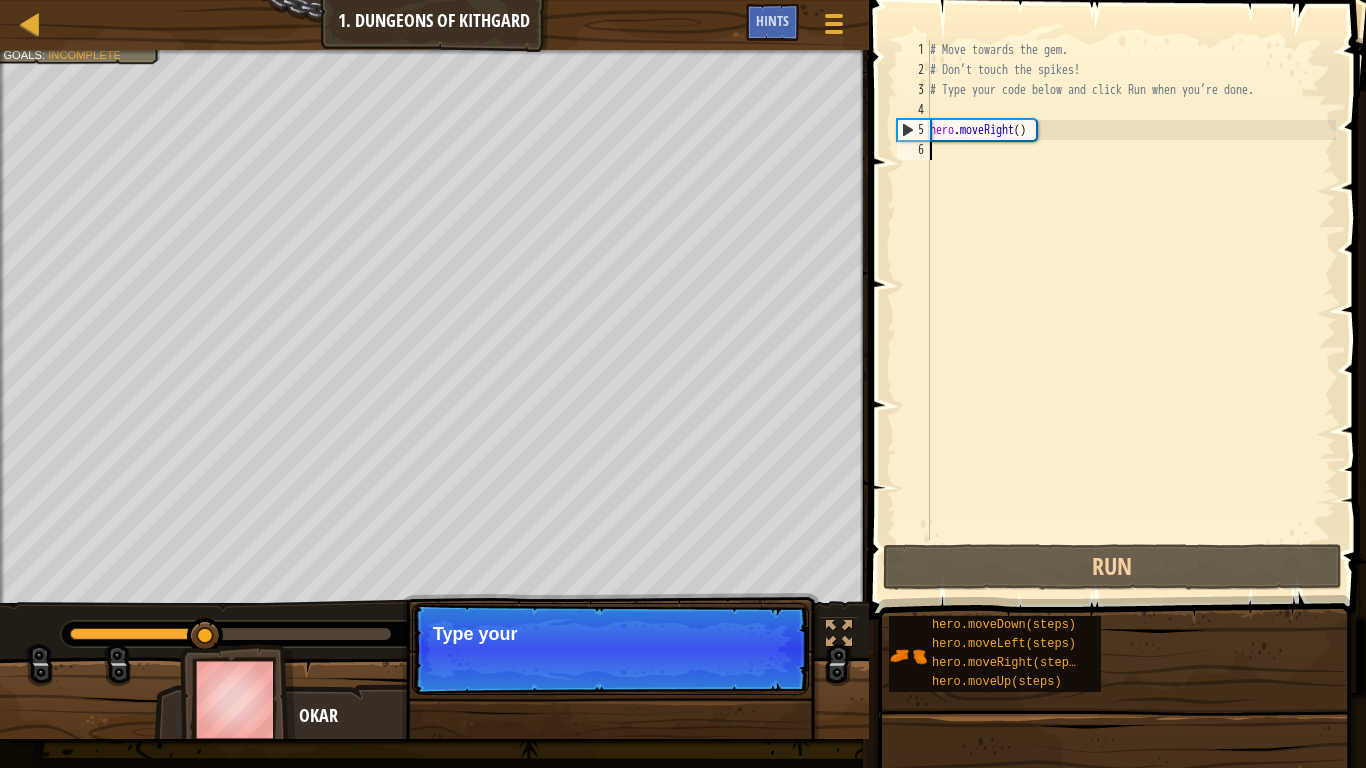 click on "Continue  Type your" at bounding box center (610, 649) 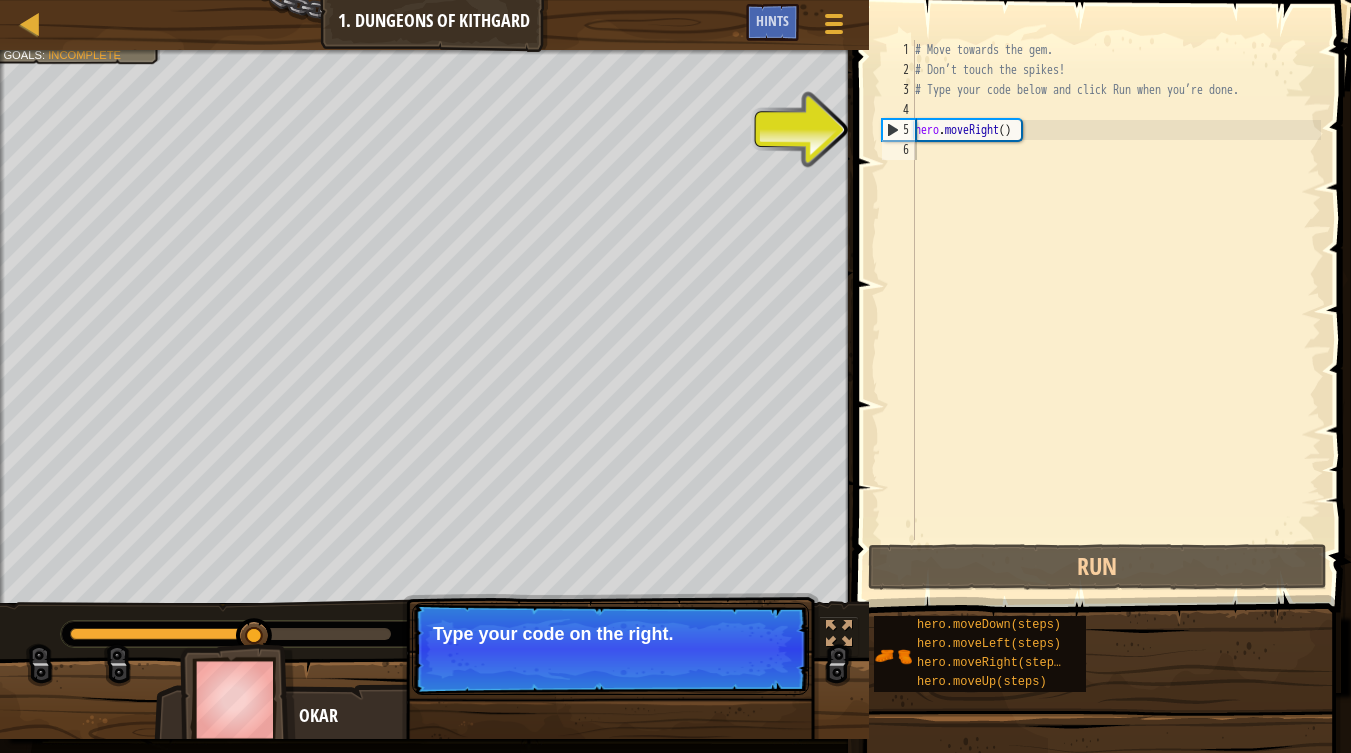 click on "Continue  Type your code on the right." at bounding box center [610, 649] 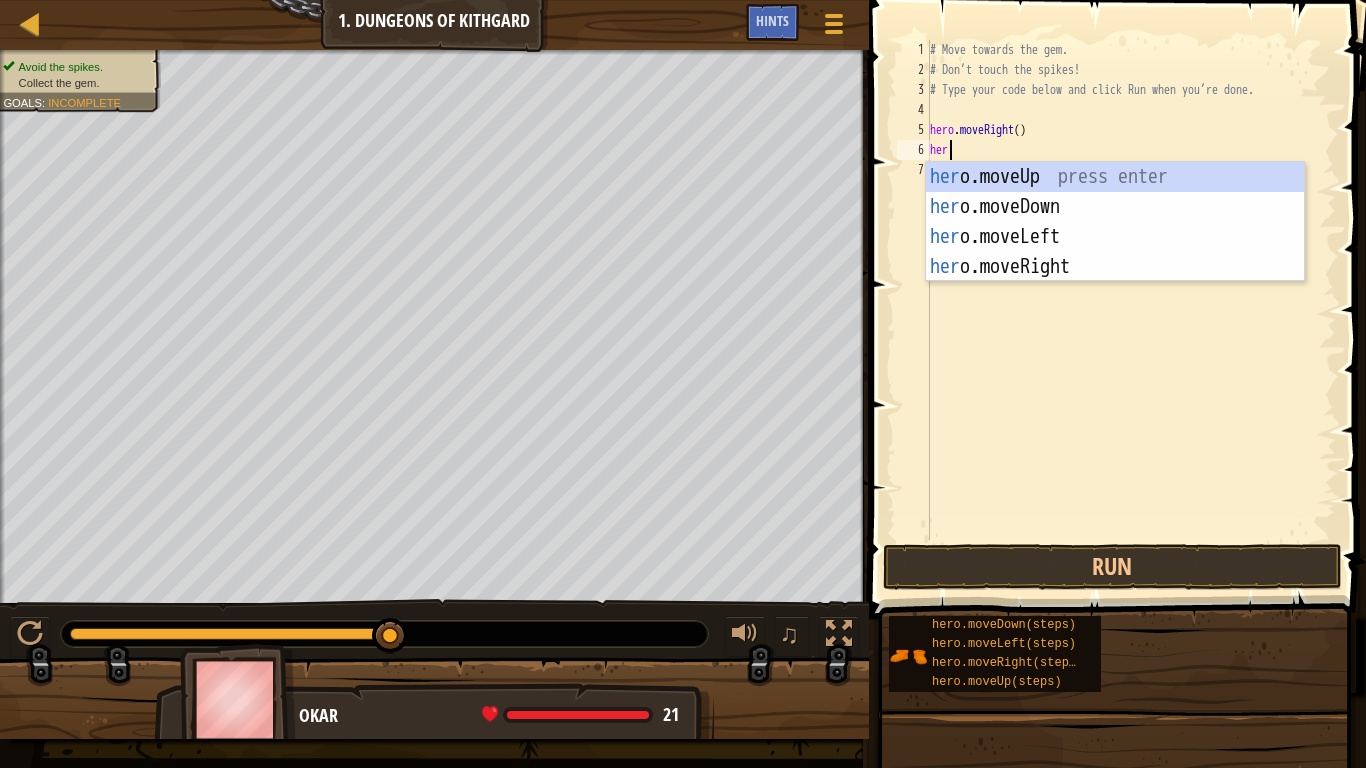 scroll, scrollTop: 9, scrollLeft: 1, axis: both 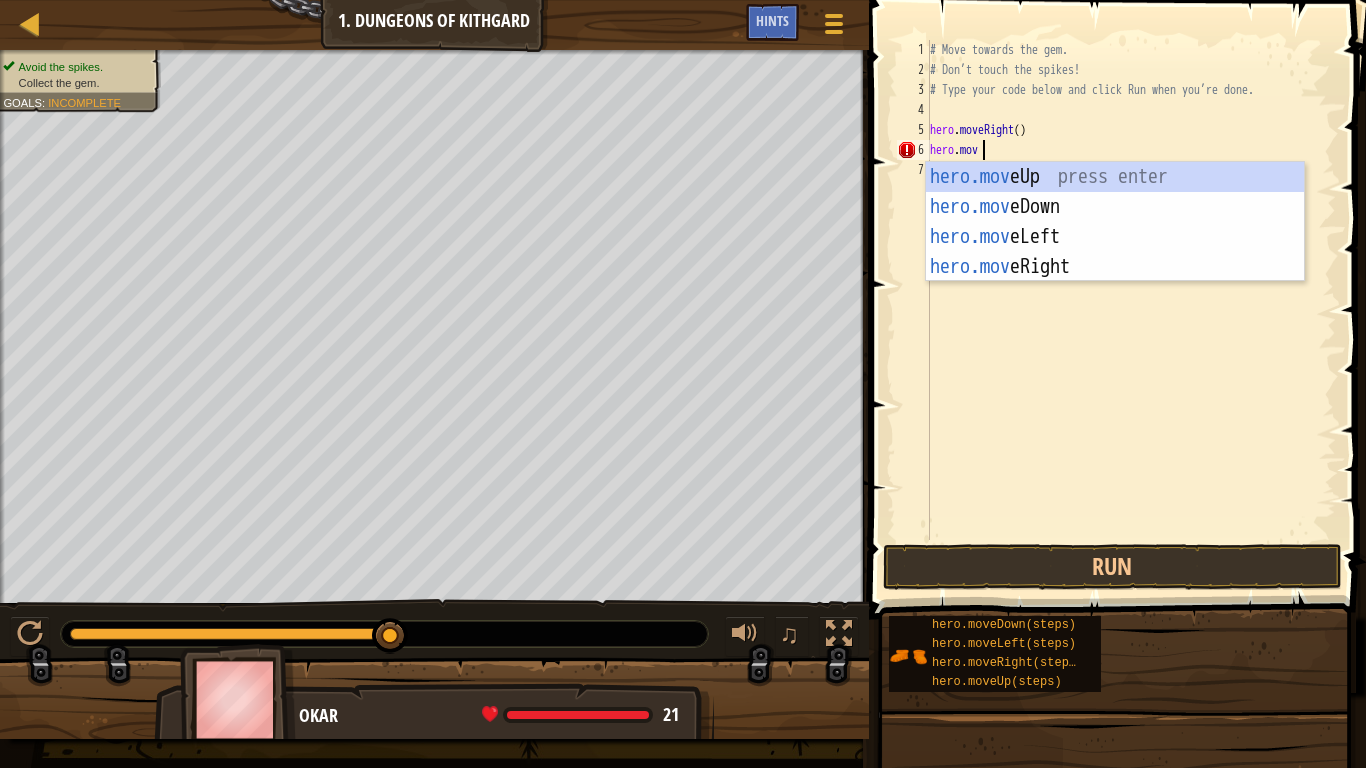 type on "hero.move" 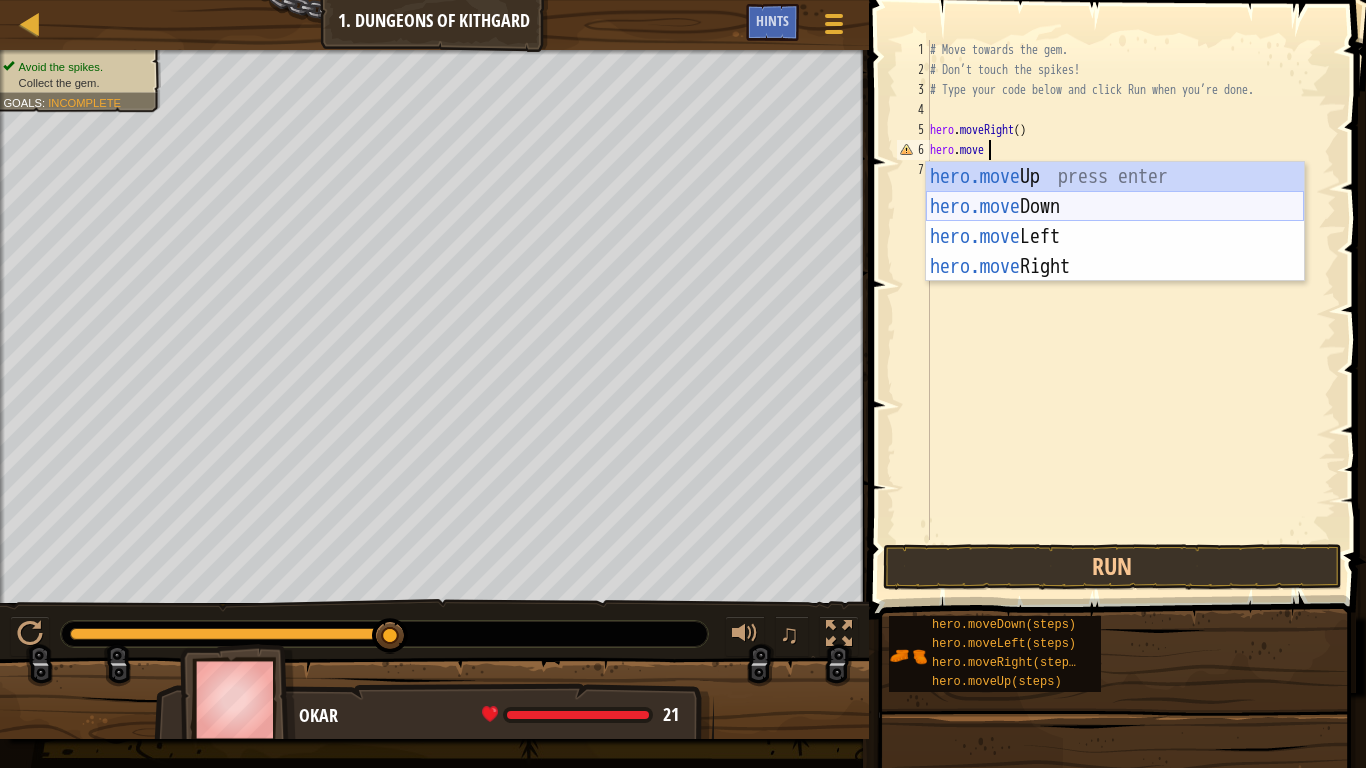 click on "hero.move Up press enter hero.move Down press enter hero.move Left press enter hero.moveRight press enter" at bounding box center [1115, 252] 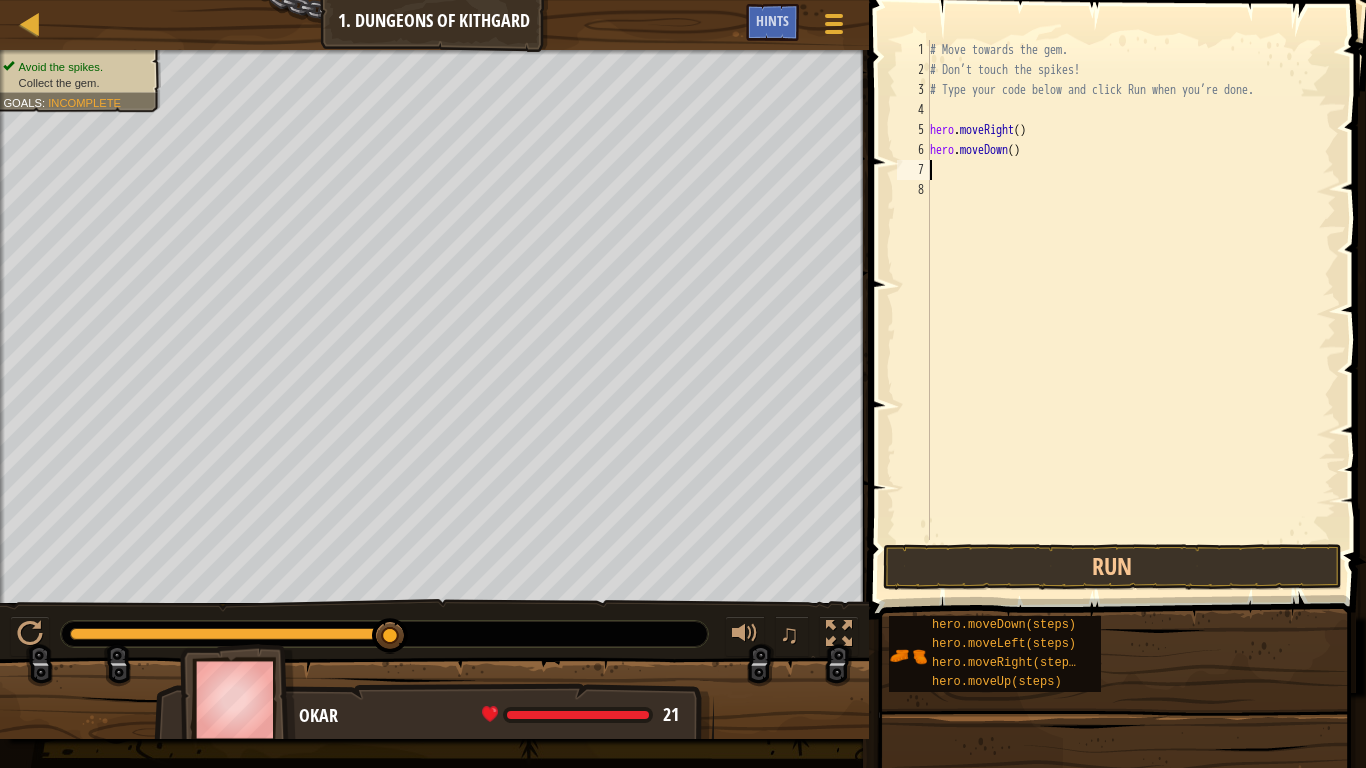 scroll, scrollTop: 9, scrollLeft: 0, axis: vertical 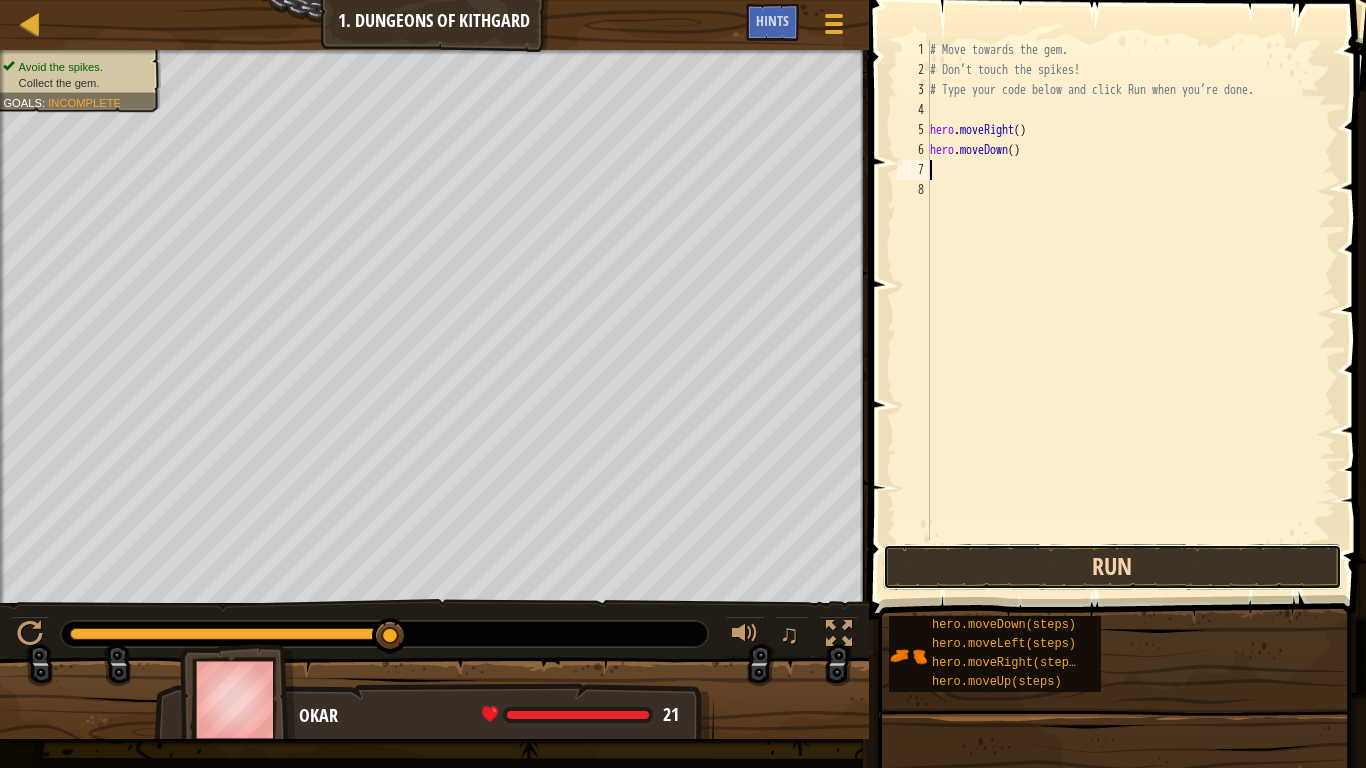 click on "Run" at bounding box center [1112, 567] 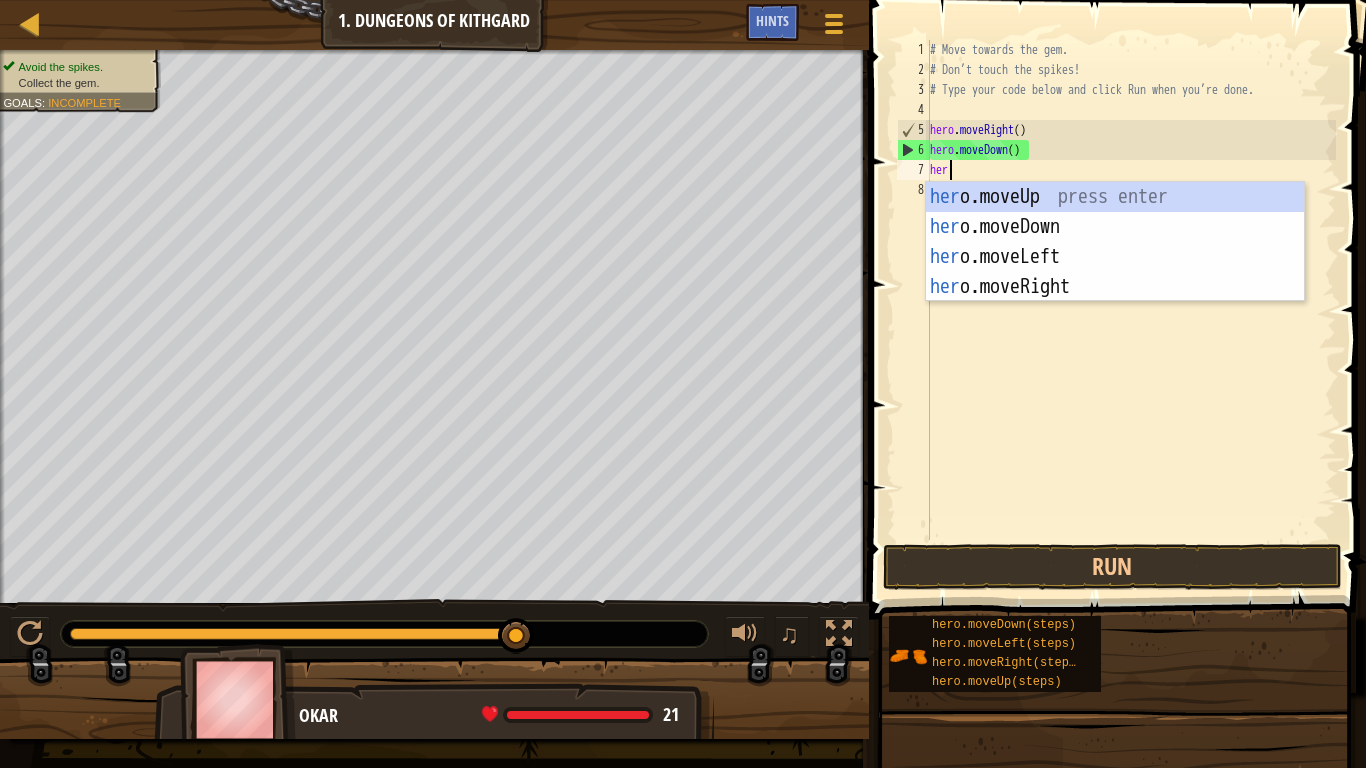type on "hero" 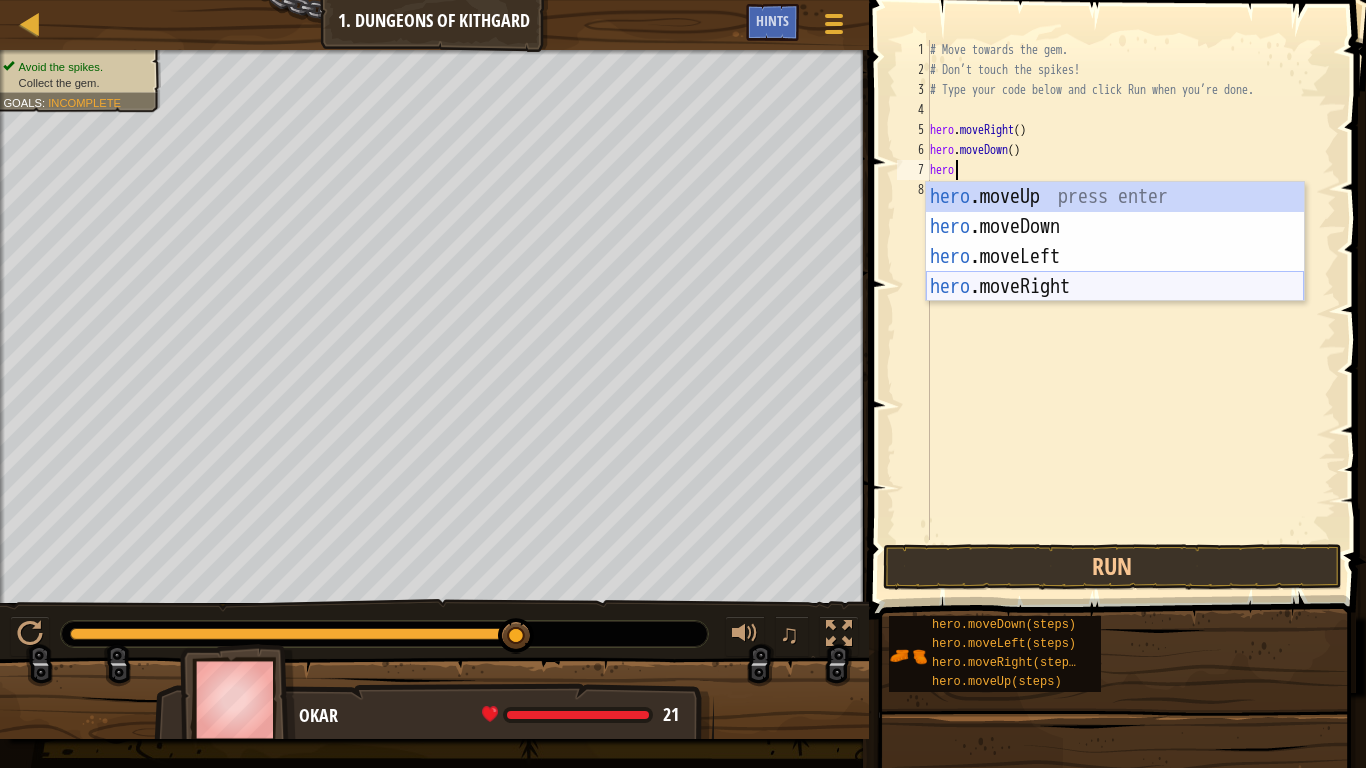 click on "hero .moveUp press enter hero .moveDown press enter hero .moveLeft press enter hero .moveRight press enter" at bounding box center (1115, 272) 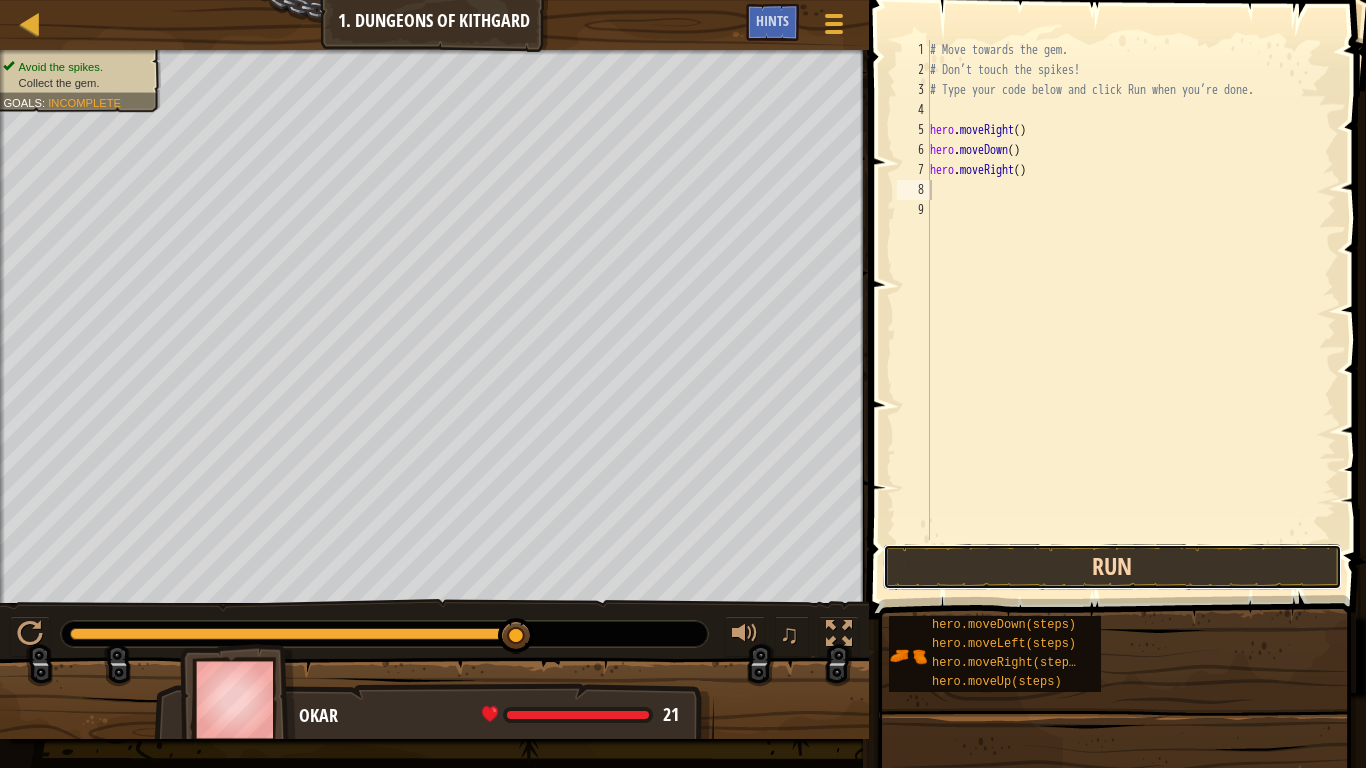 click on "Run" at bounding box center (1112, 567) 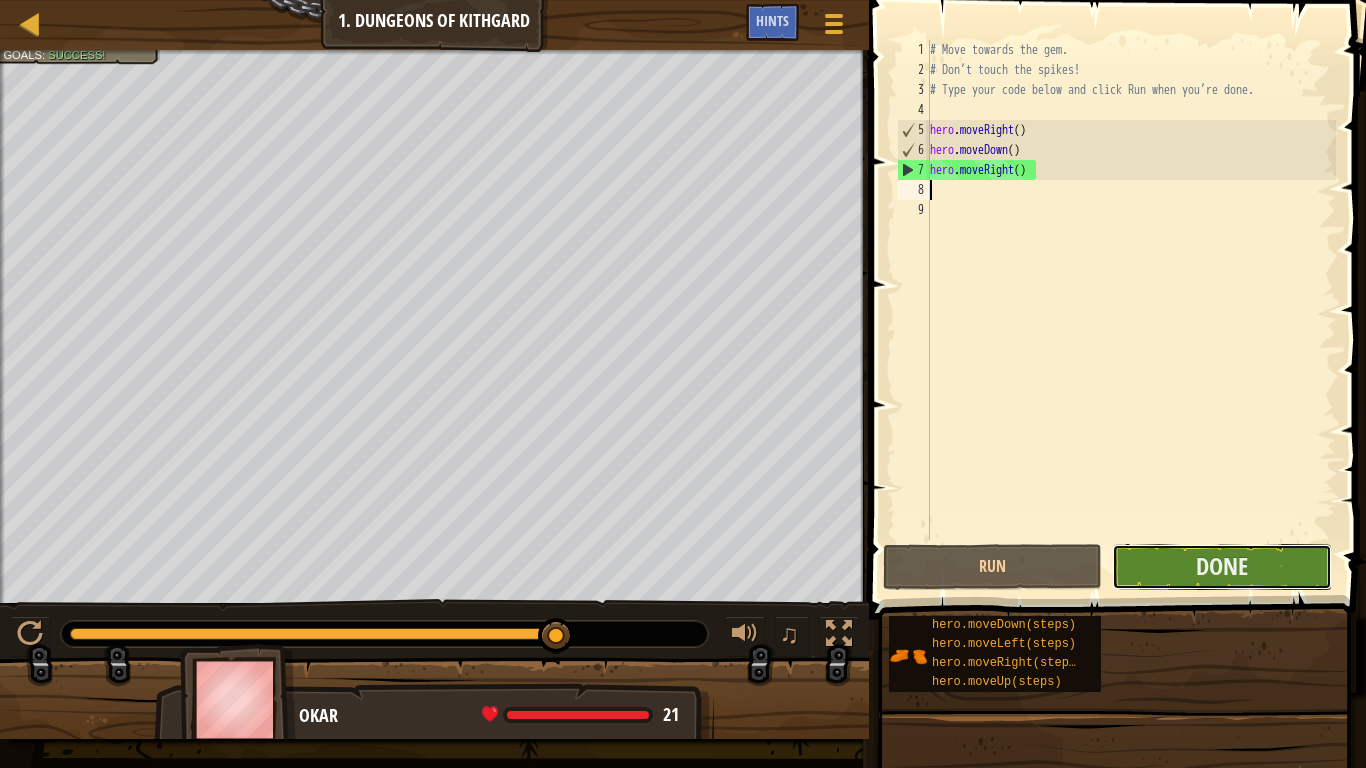 click on "Done" at bounding box center [1221, 567] 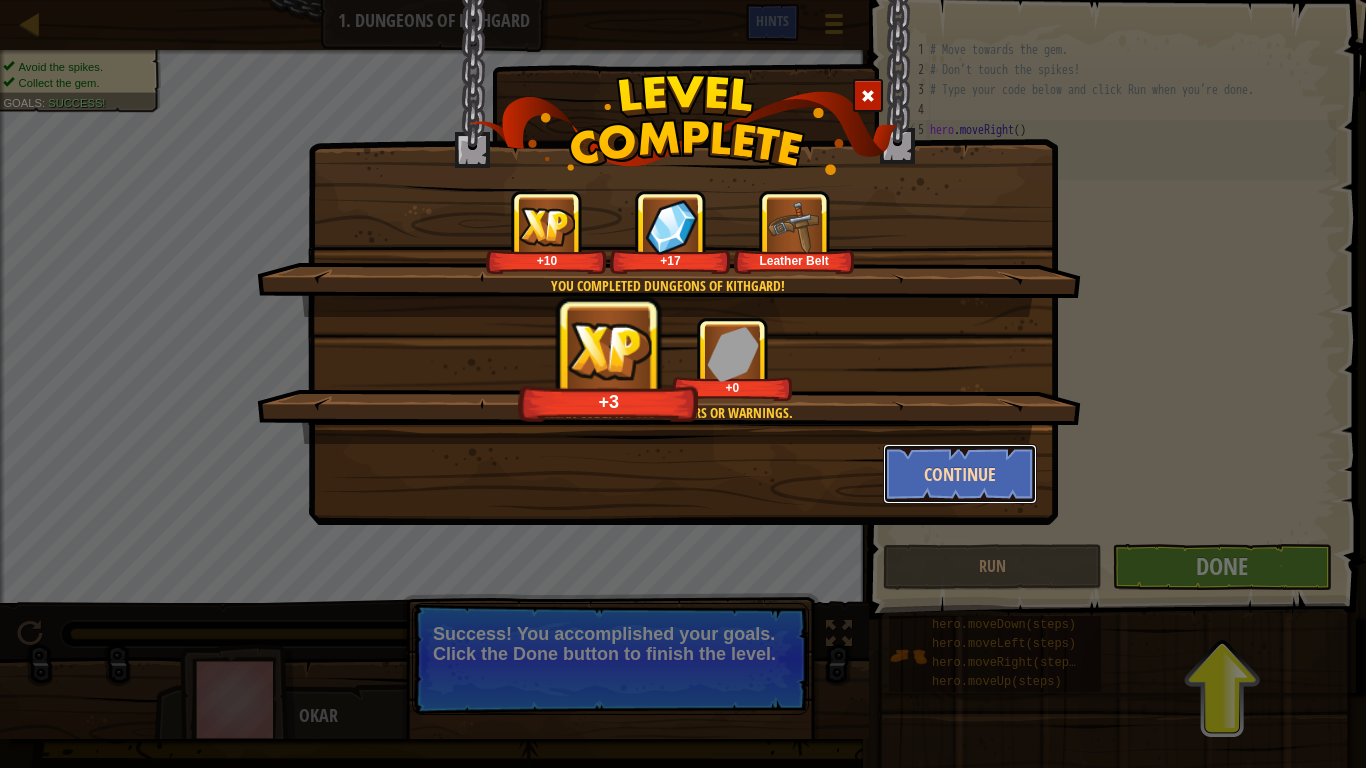 click on "Continue" at bounding box center [960, 474] 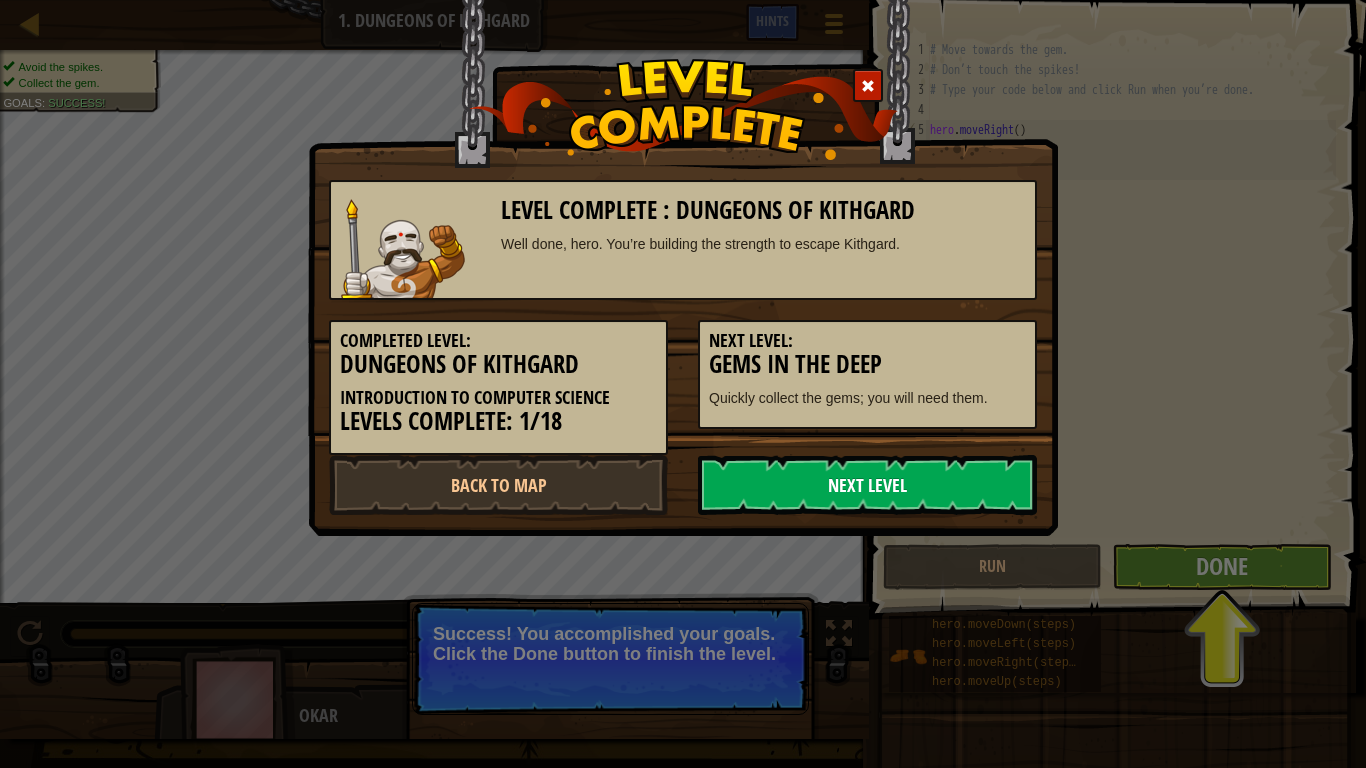 drag, startPoint x: 1005, startPoint y: 467, endPoint x: 1019, endPoint y: 492, distance: 28.653097 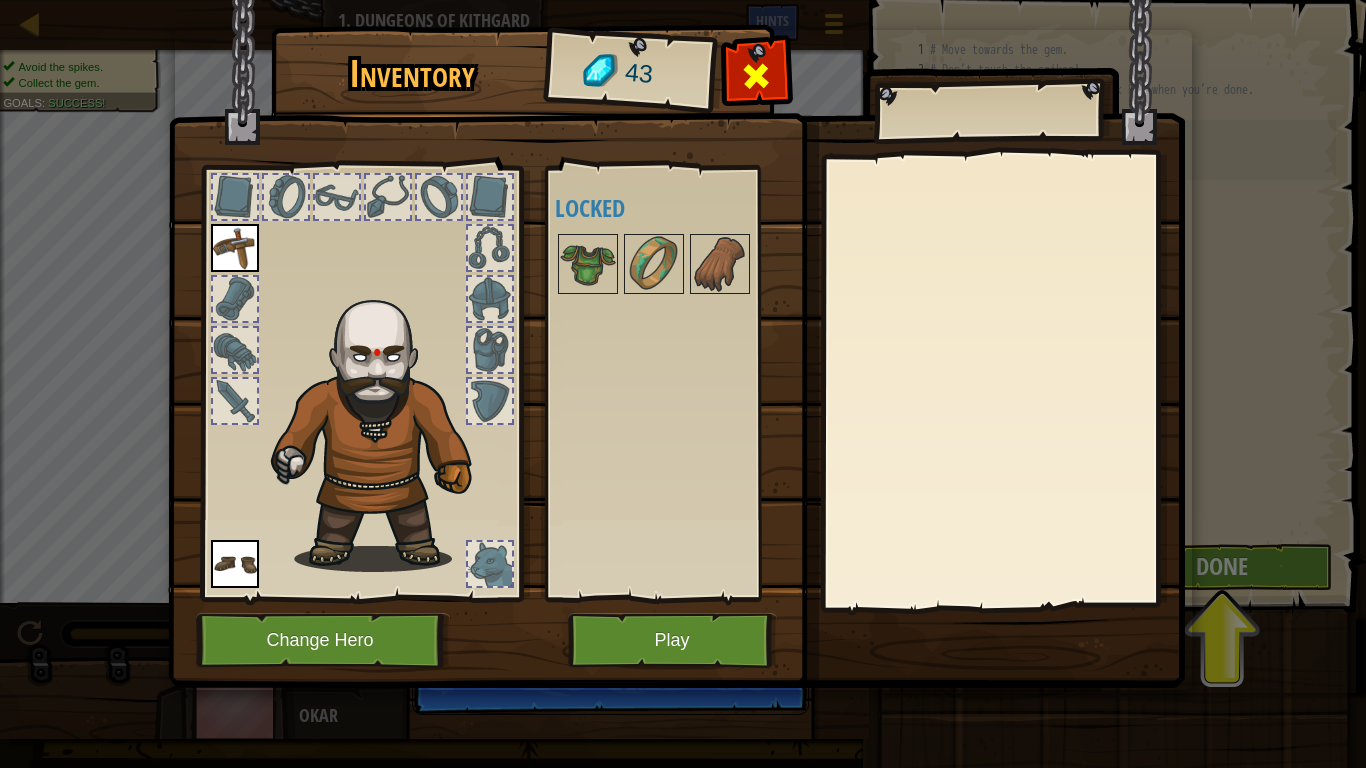click at bounding box center (756, 76) 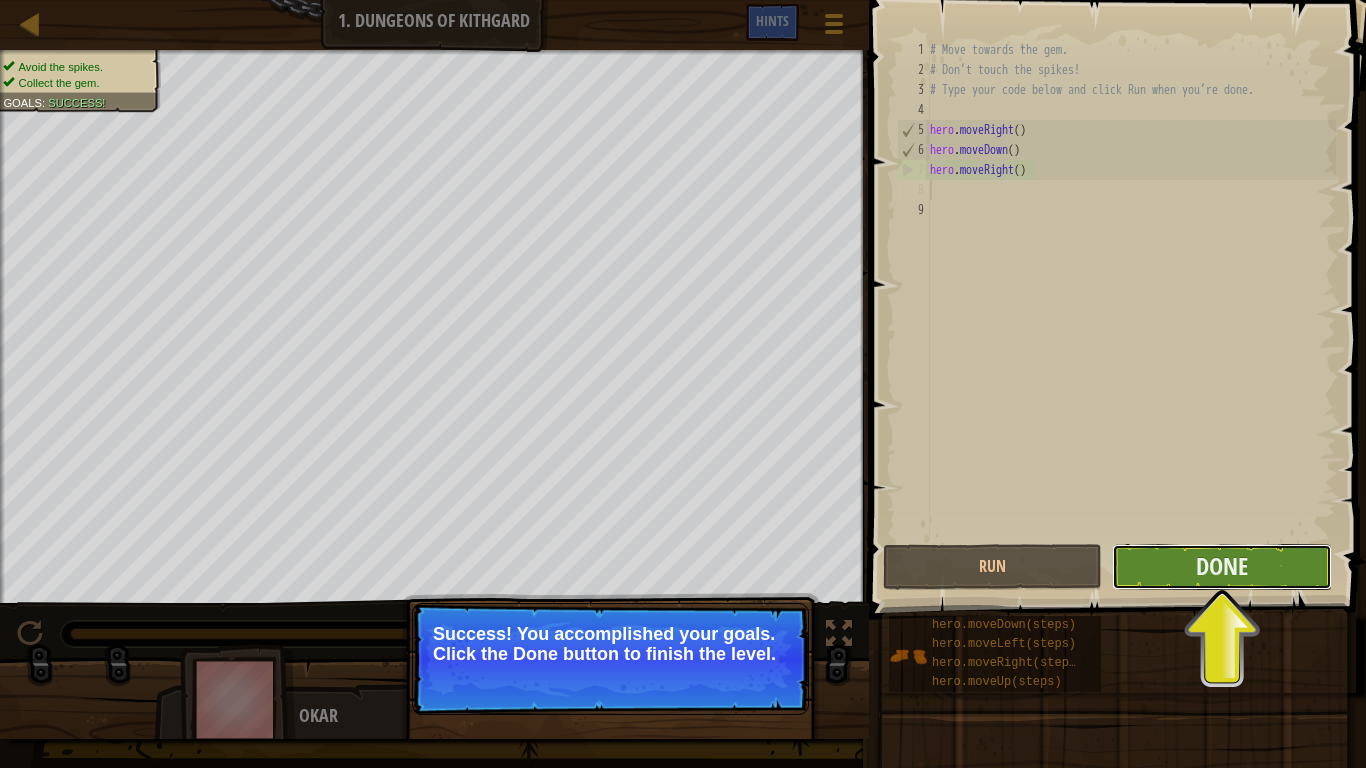 click on "Done" at bounding box center (1221, 567) 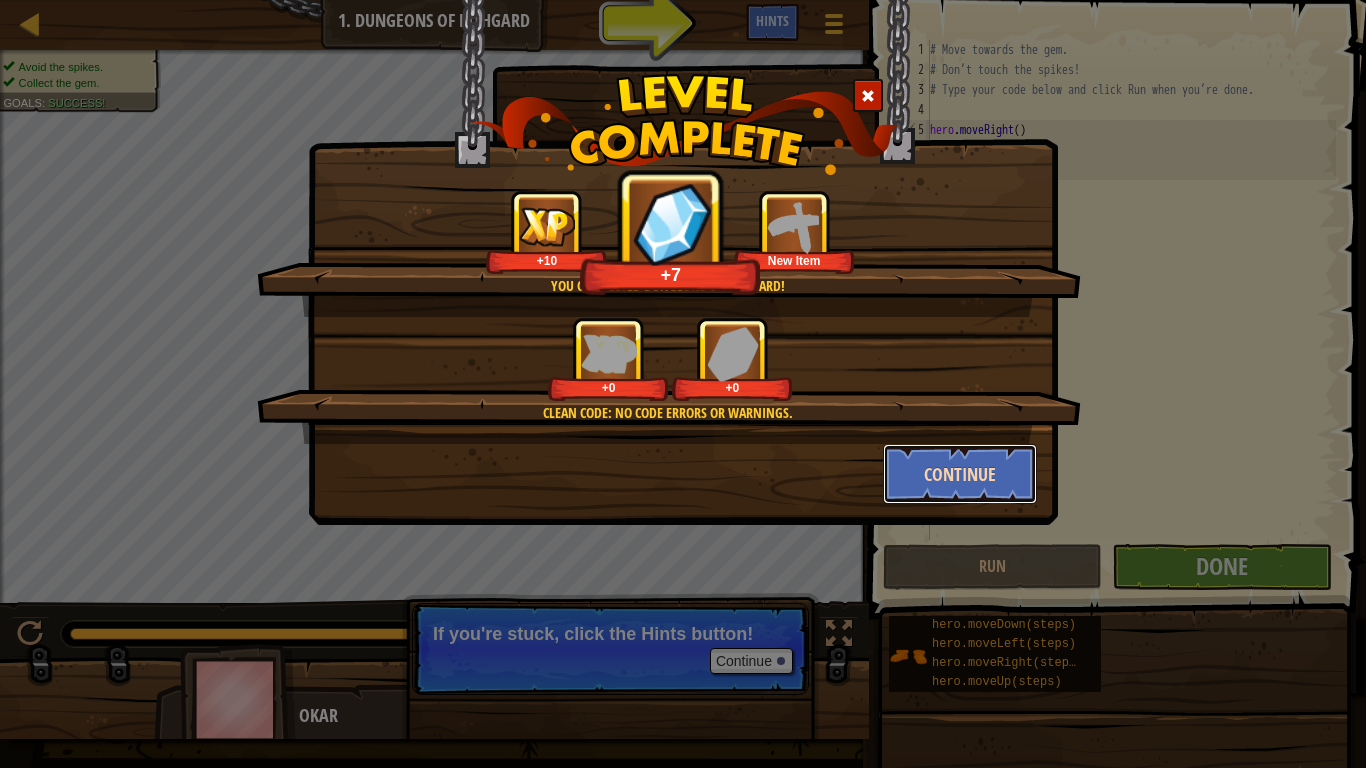 click on "Continue" at bounding box center (960, 474) 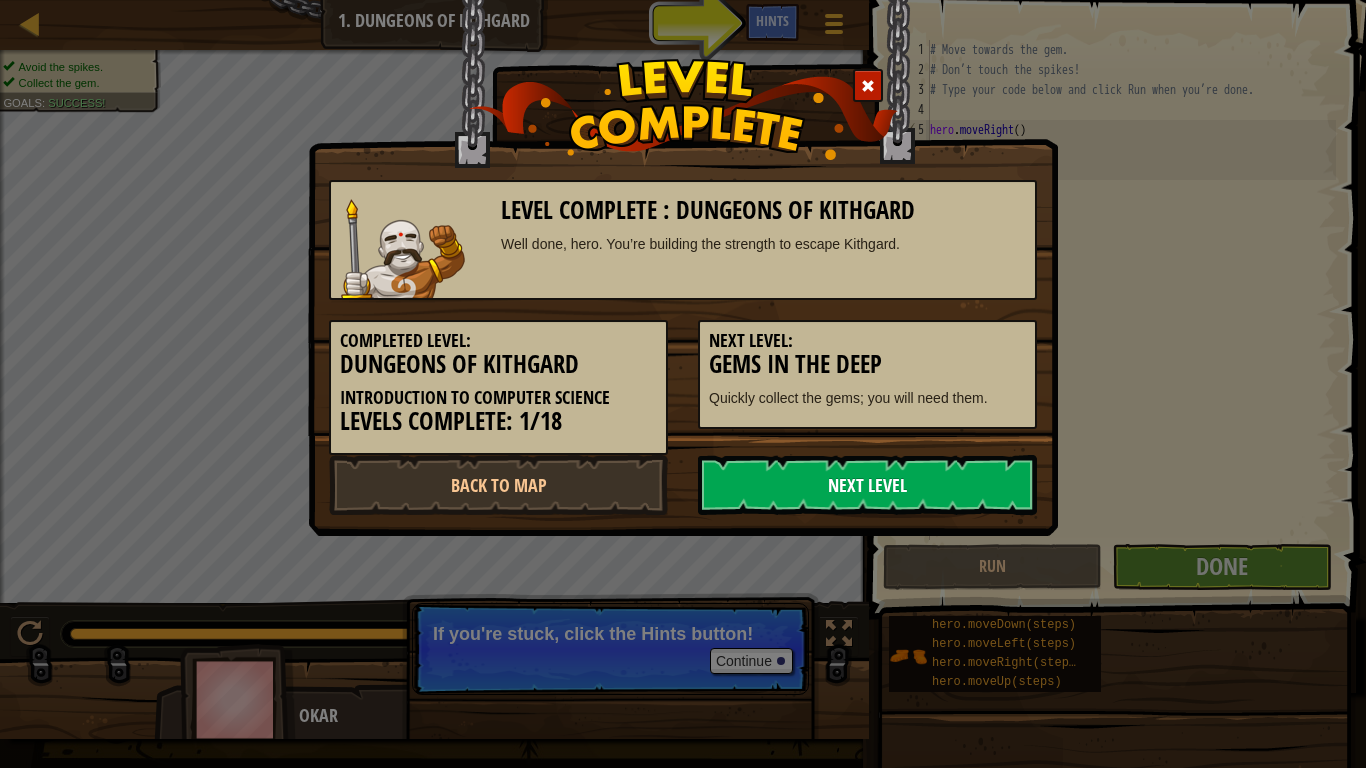 click on "Next Level" at bounding box center (867, 485) 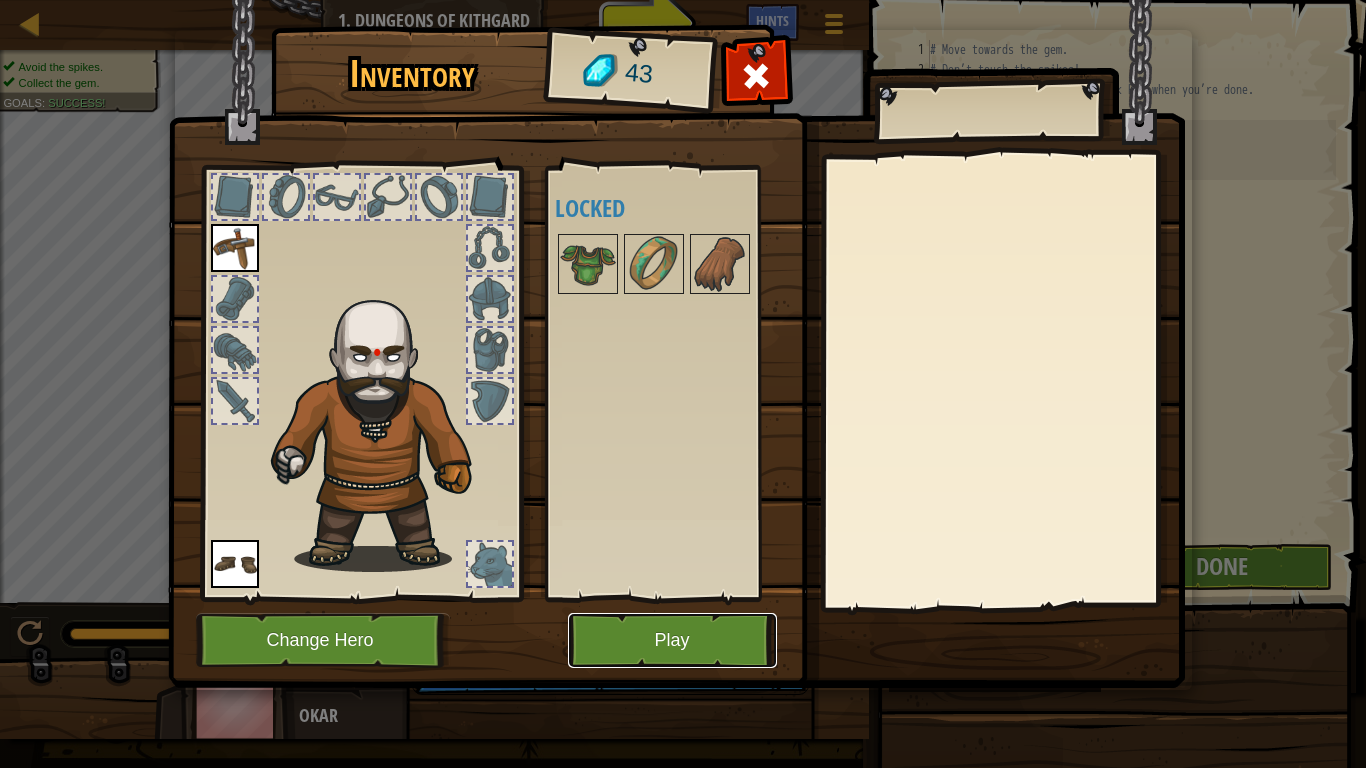 click on "Play" at bounding box center [672, 640] 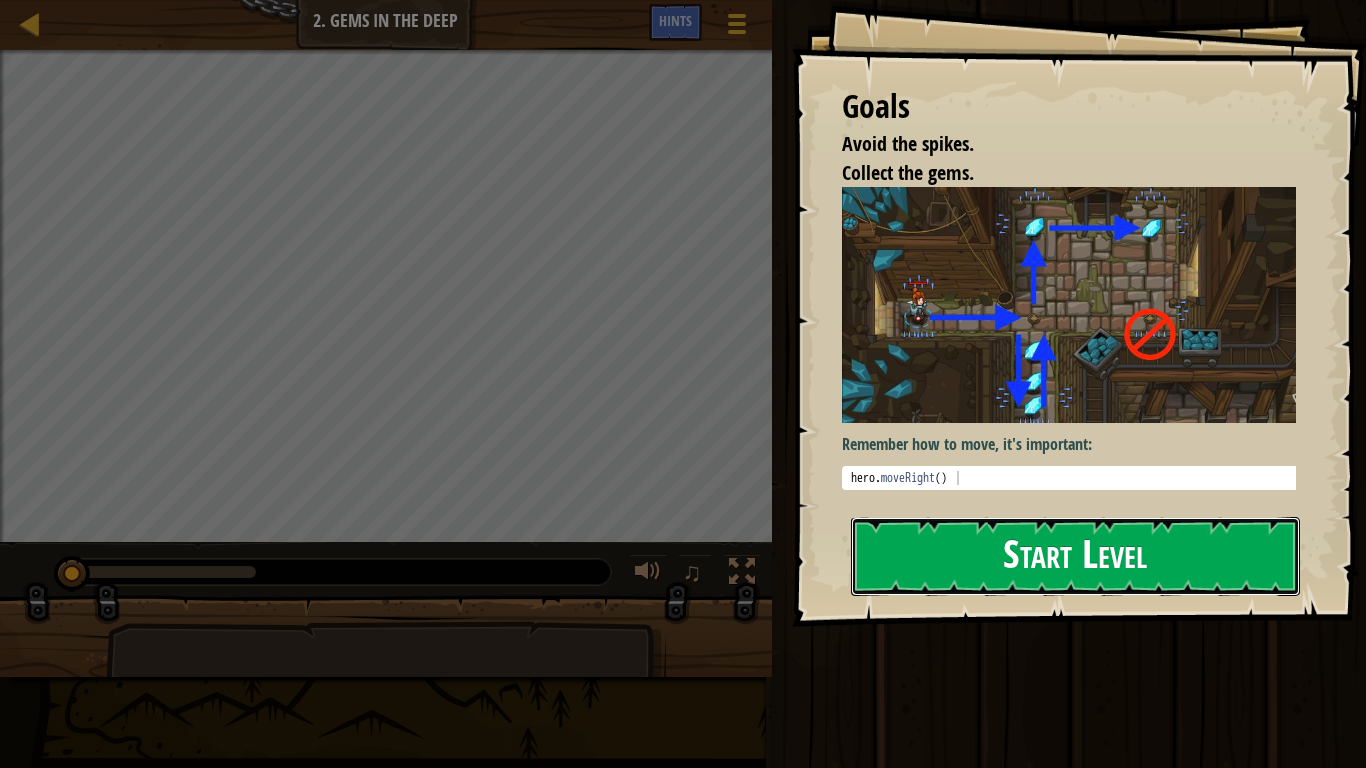 click on "Start Level" at bounding box center (1075, 556) 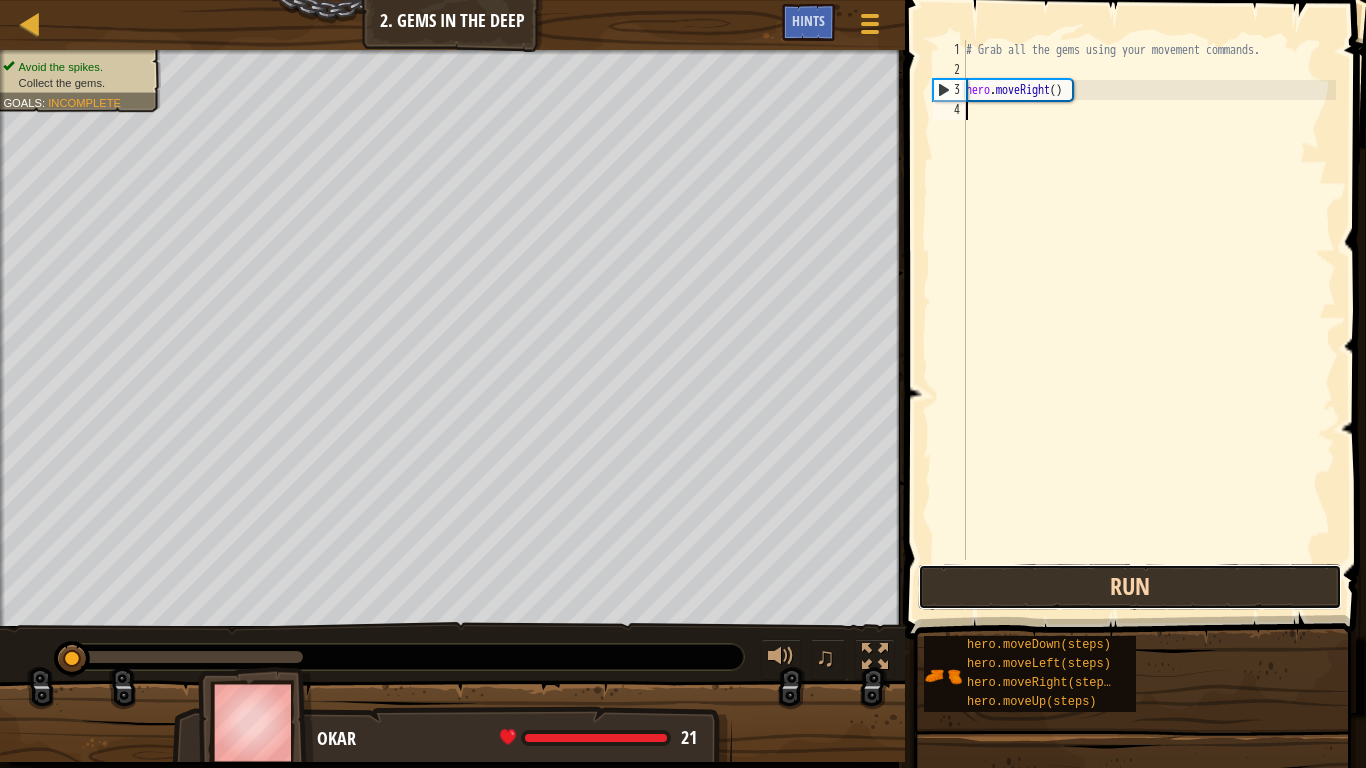 click on "Run" at bounding box center [1130, 587] 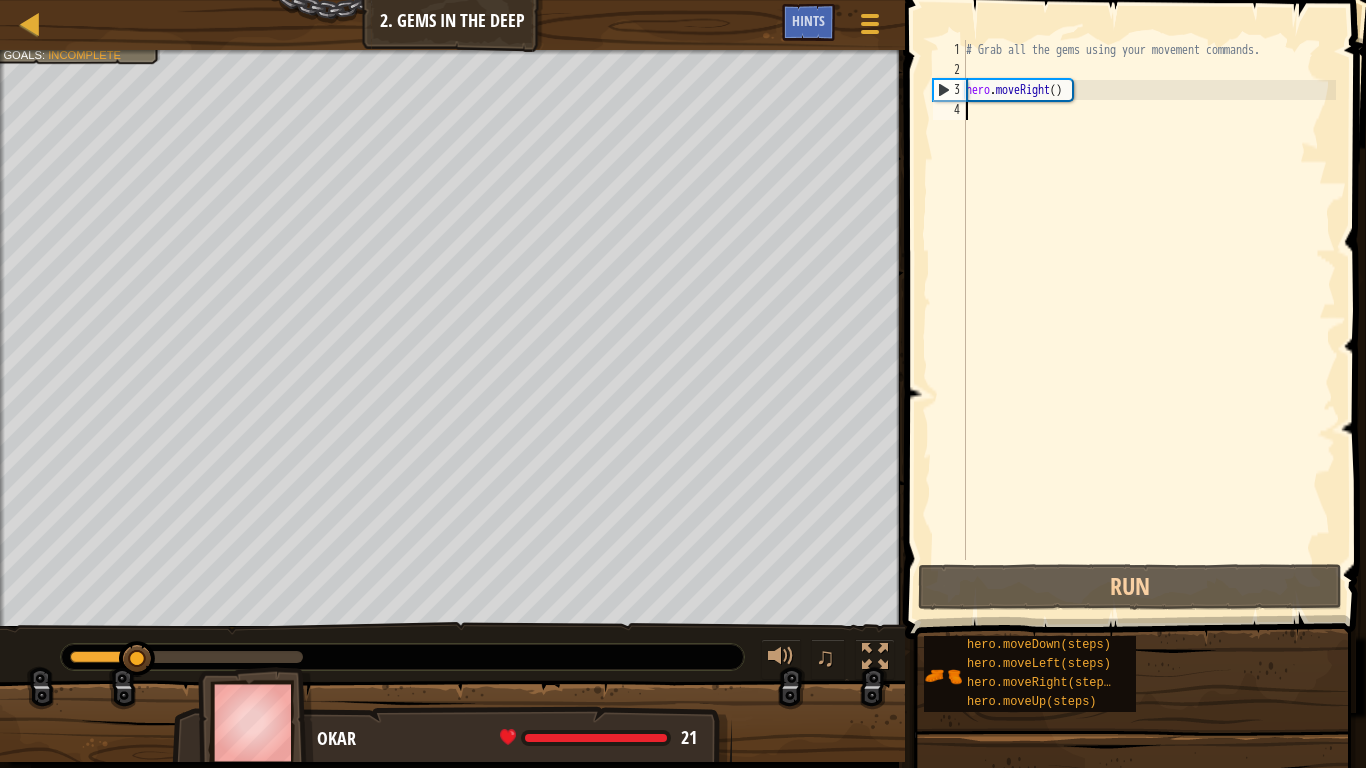 scroll, scrollTop: 9, scrollLeft: 0, axis: vertical 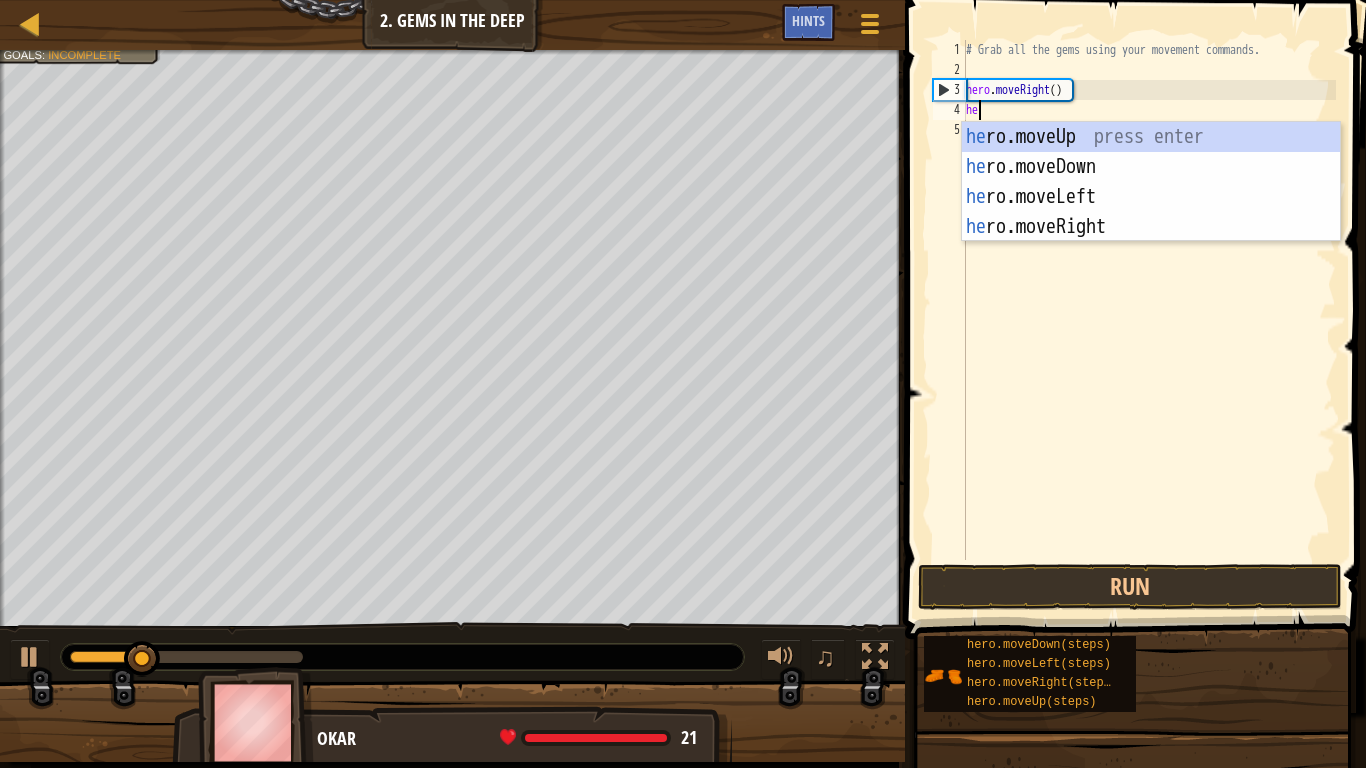 type on "hero" 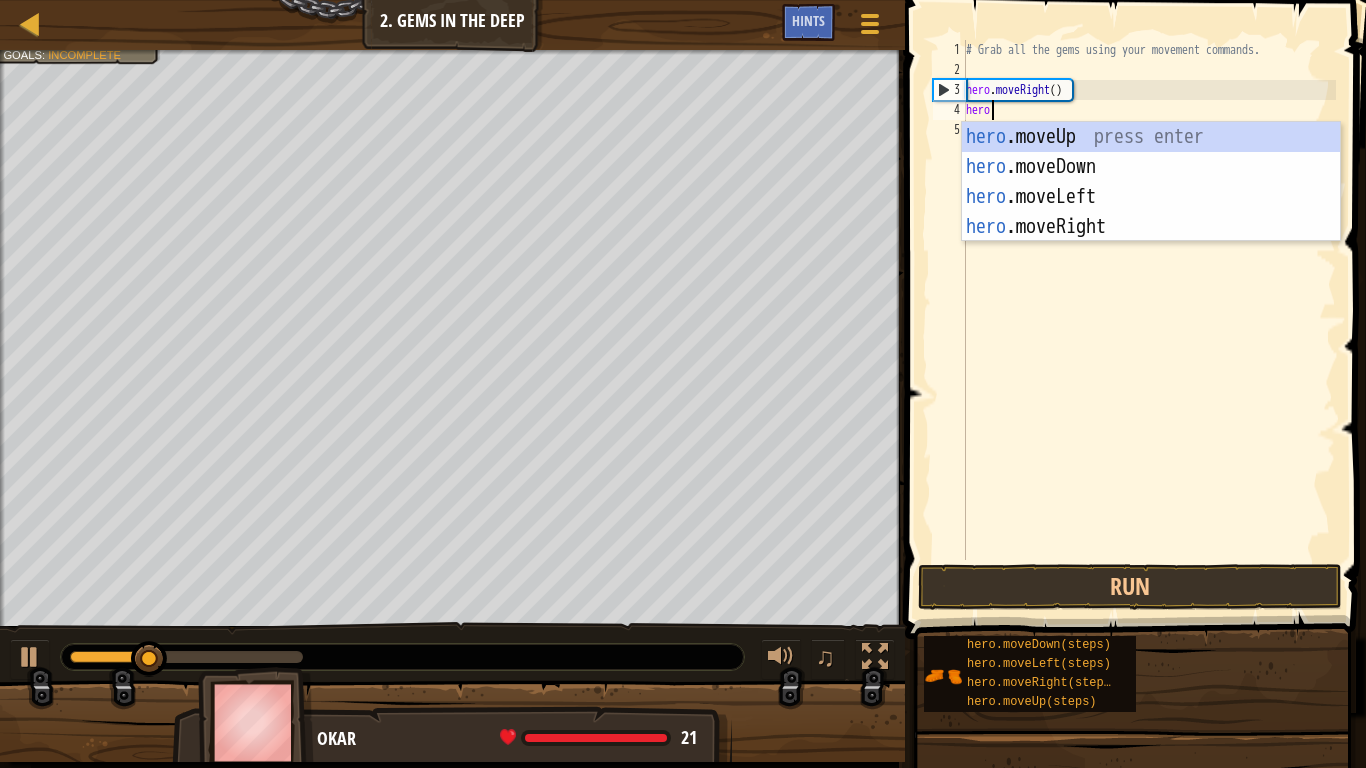 scroll, scrollTop: 9, scrollLeft: 1, axis: both 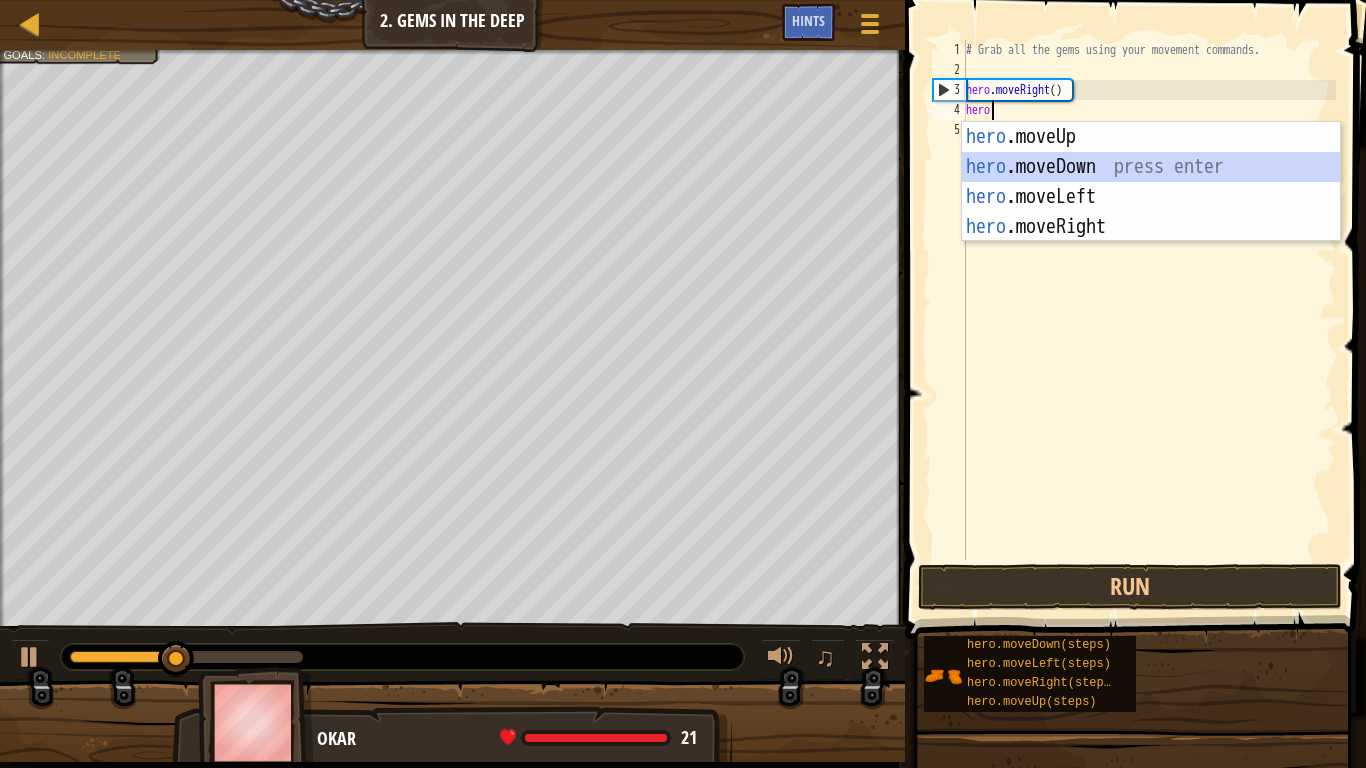 click on "hero .moveUp press enter hero .moveDown press enter hero .moveLeft press enter hero .moveRight press enter" at bounding box center [1151, 212] 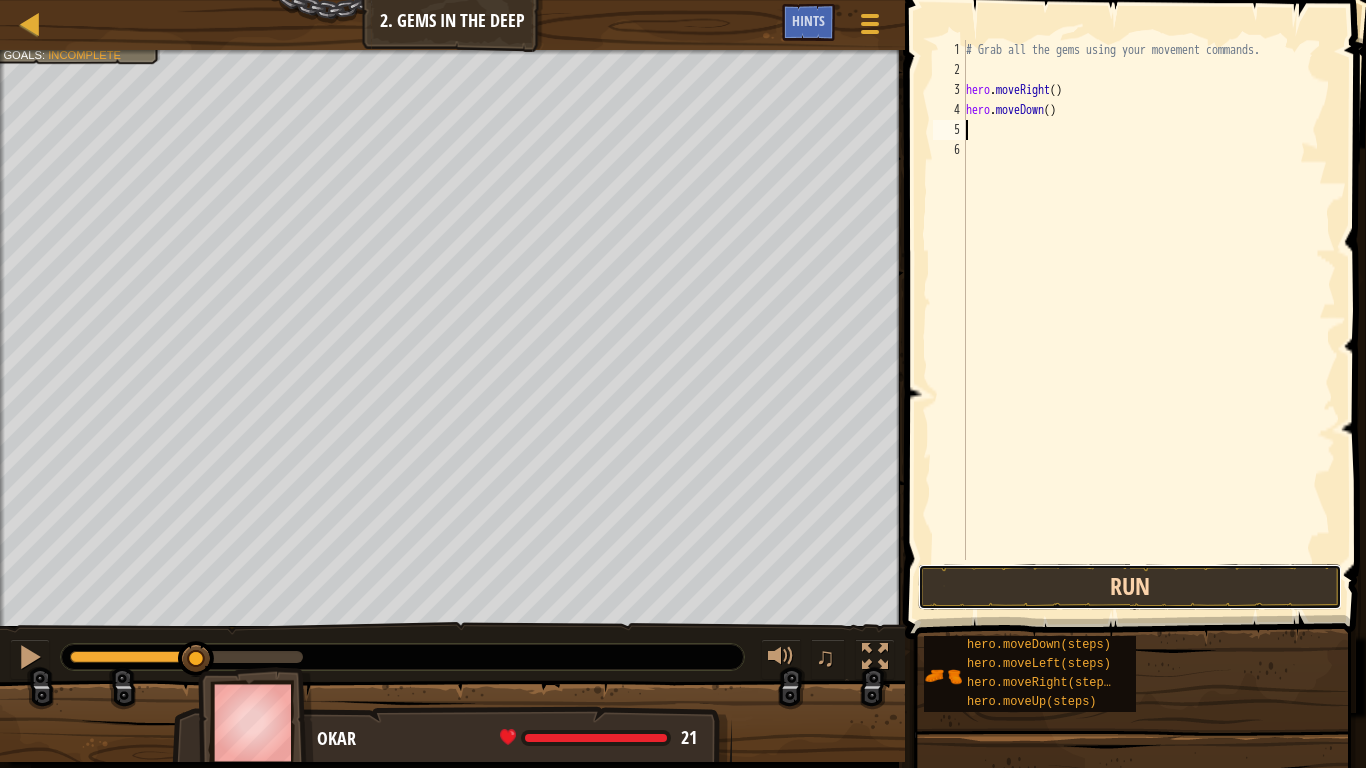 click on "Run" at bounding box center (1130, 587) 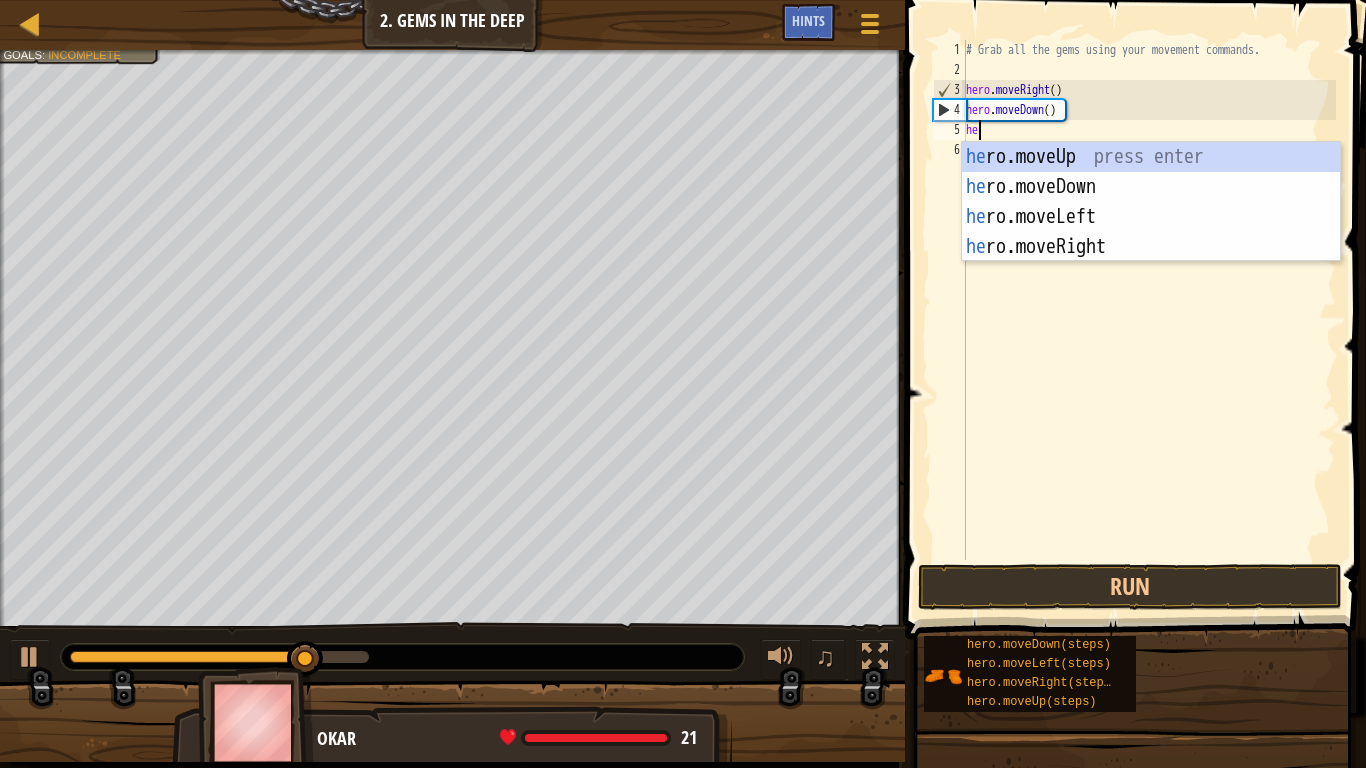 type on "her" 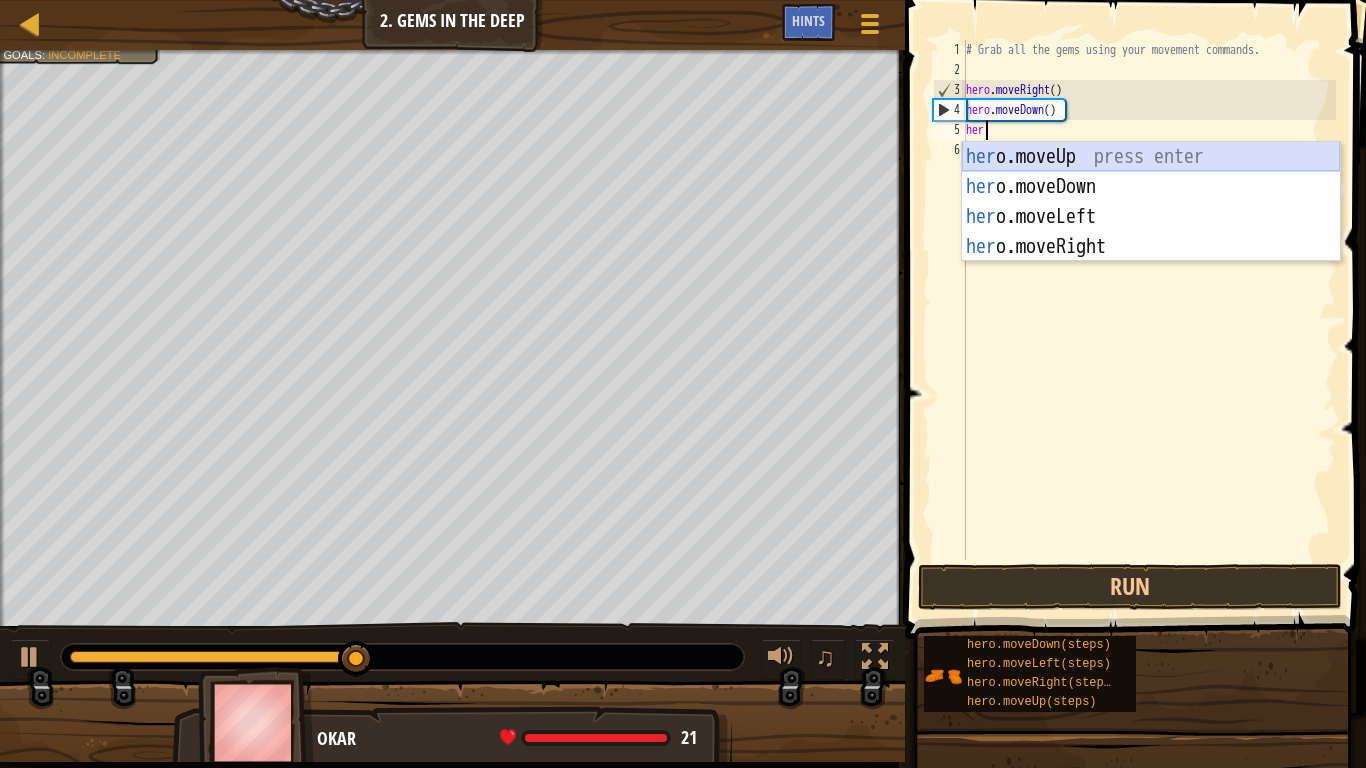 click on "her o.moveUp press enter her o.moveDown press enter her o.moveLeft press enter her o.moveRight press enter" at bounding box center [1151, 232] 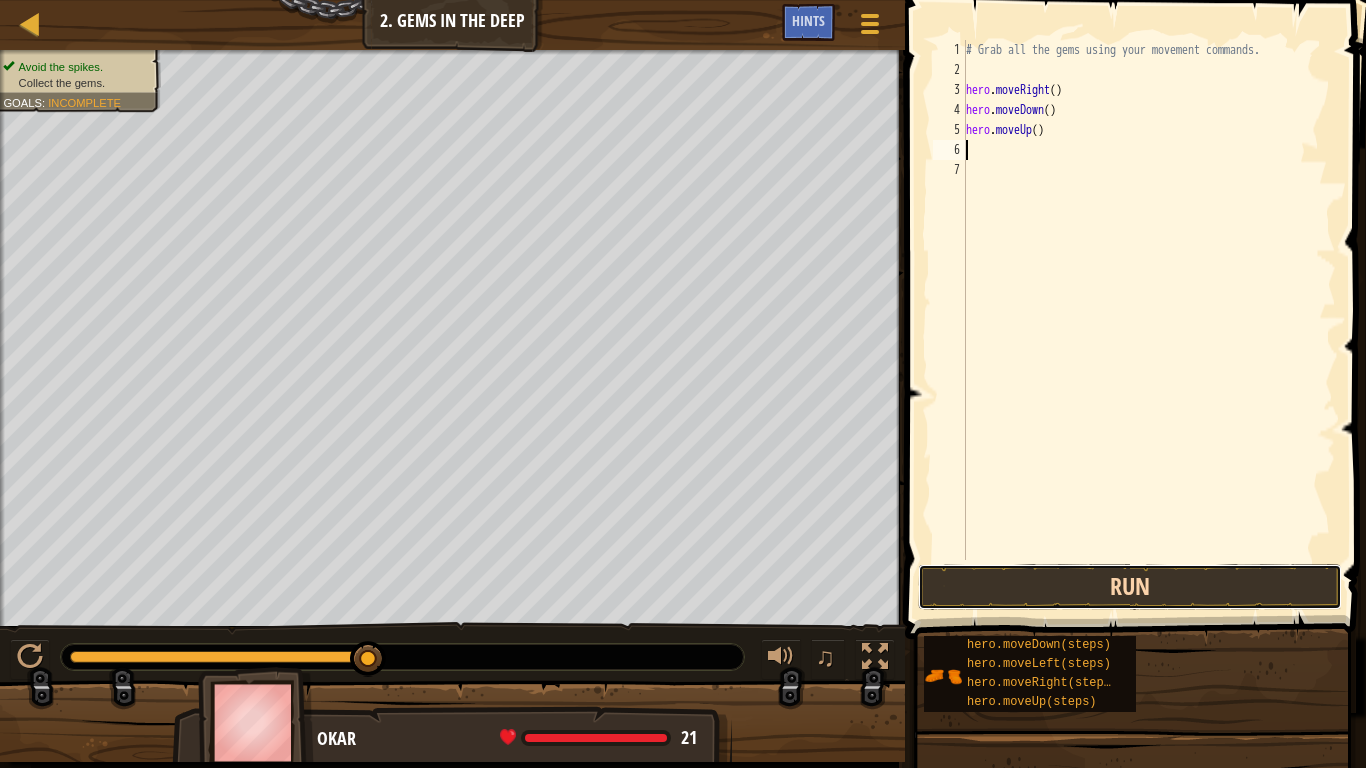click on "Run" at bounding box center [1130, 587] 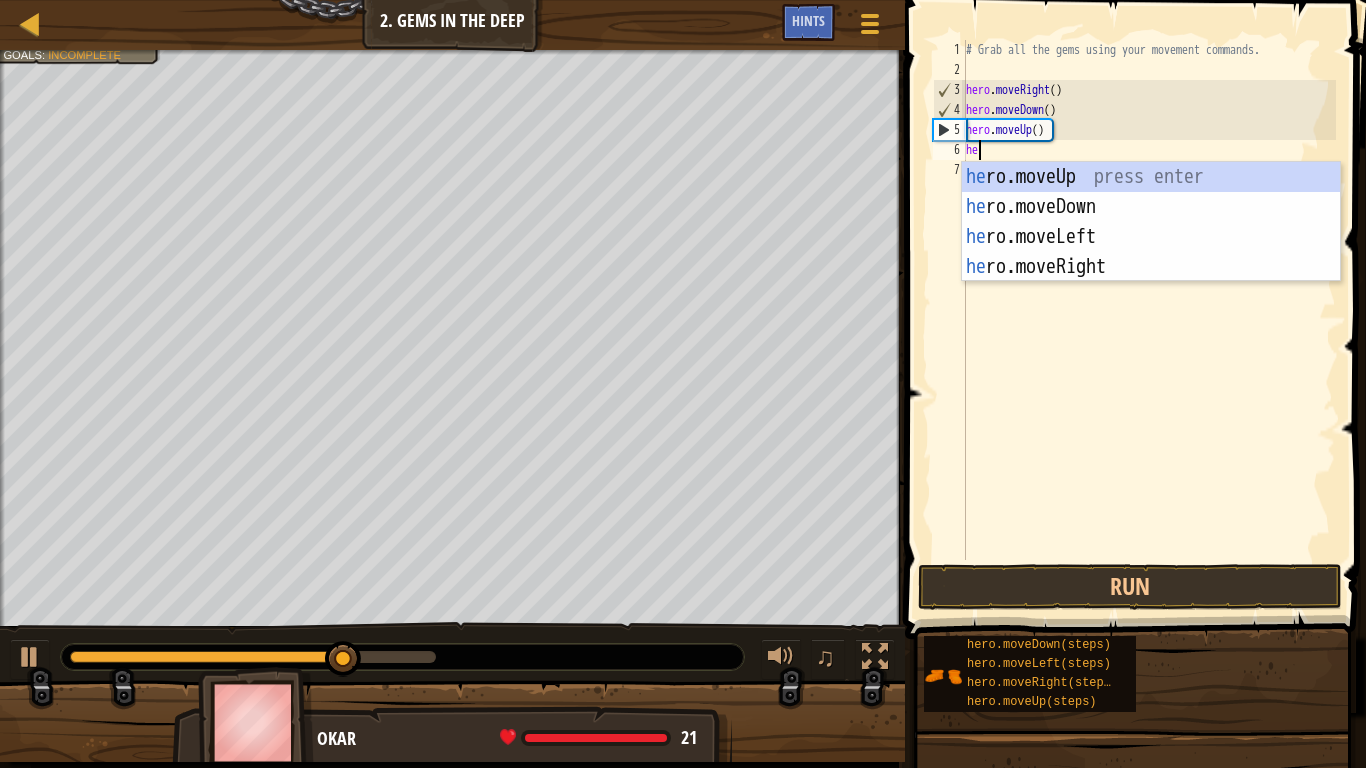 type on "her" 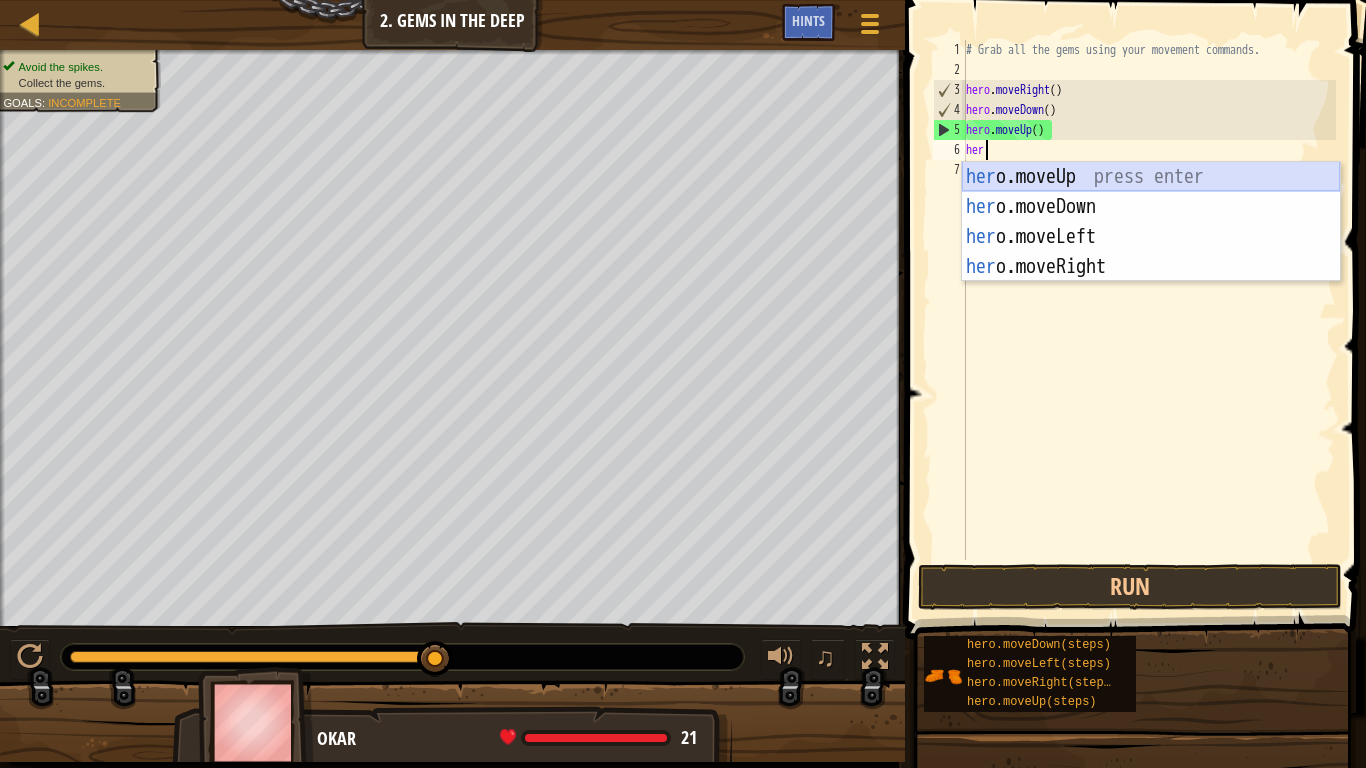 click on "her o.moveUp press enter her o.moveDown press enter her o.moveLeft press enter her o.moveRight press enter" at bounding box center [1151, 252] 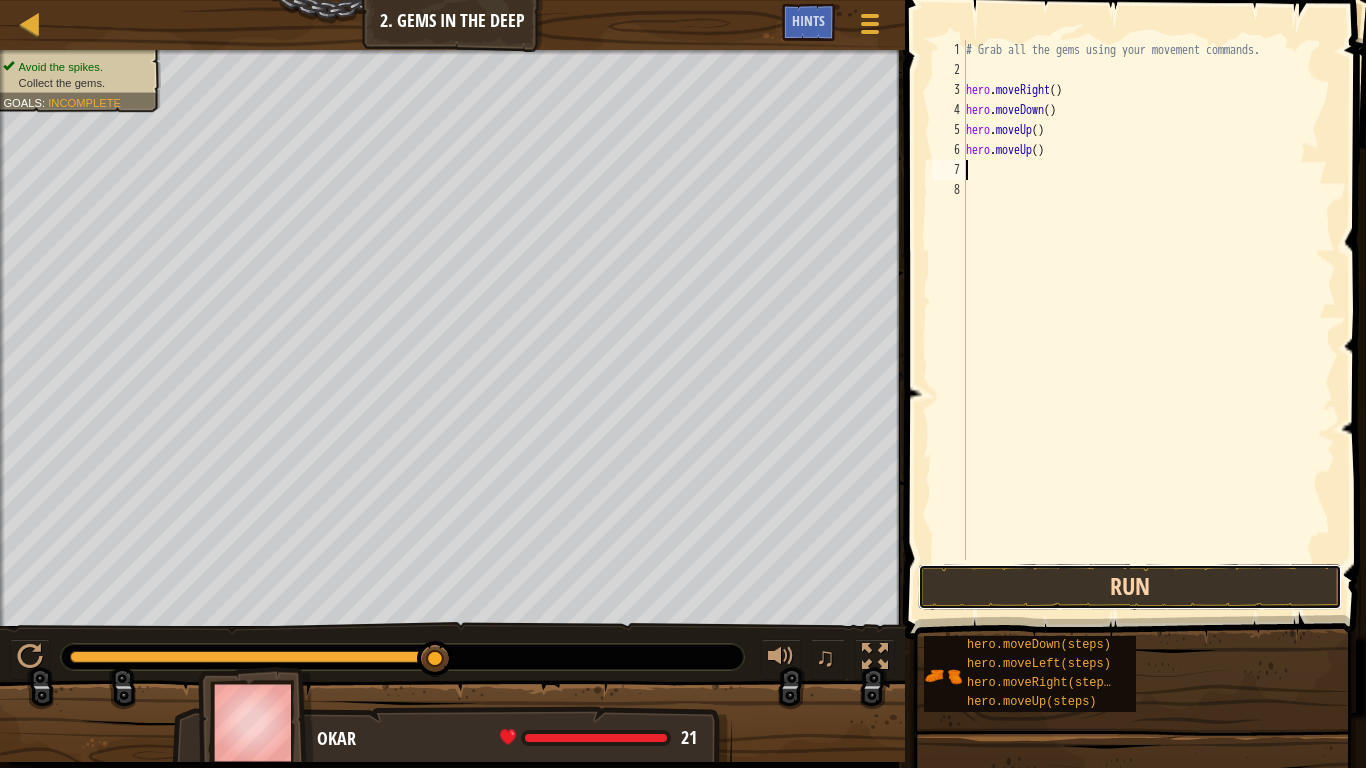 click on "Run" at bounding box center (1130, 587) 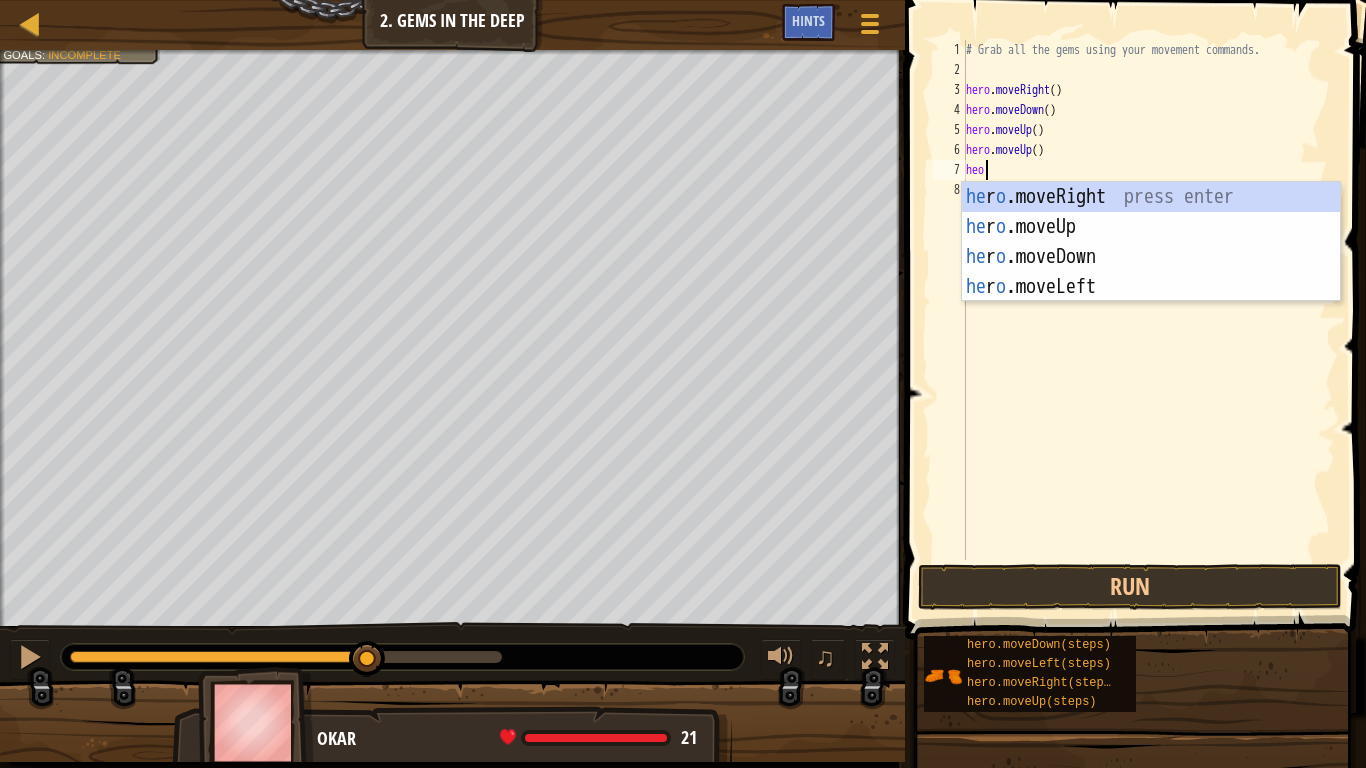 scroll, scrollTop: 9, scrollLeft: 0, axis: vertical 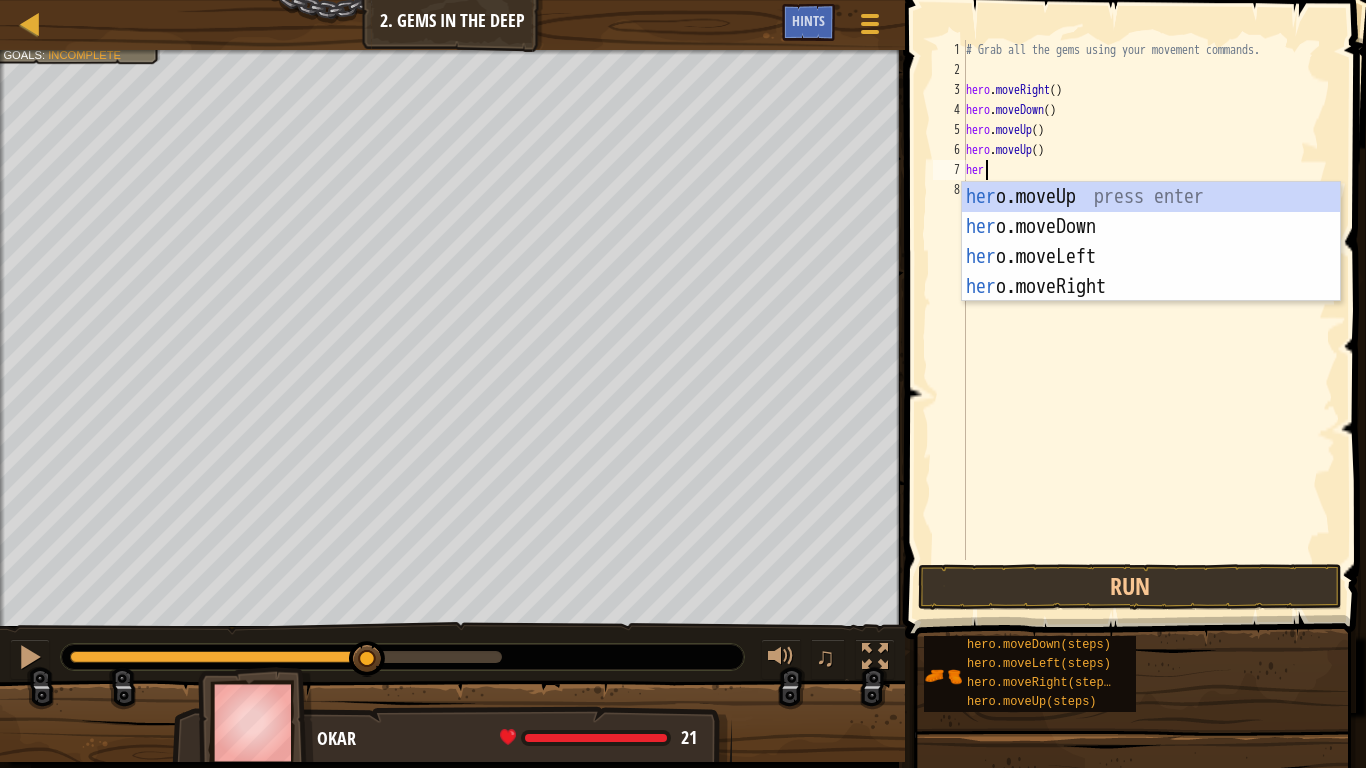 type on "hero" 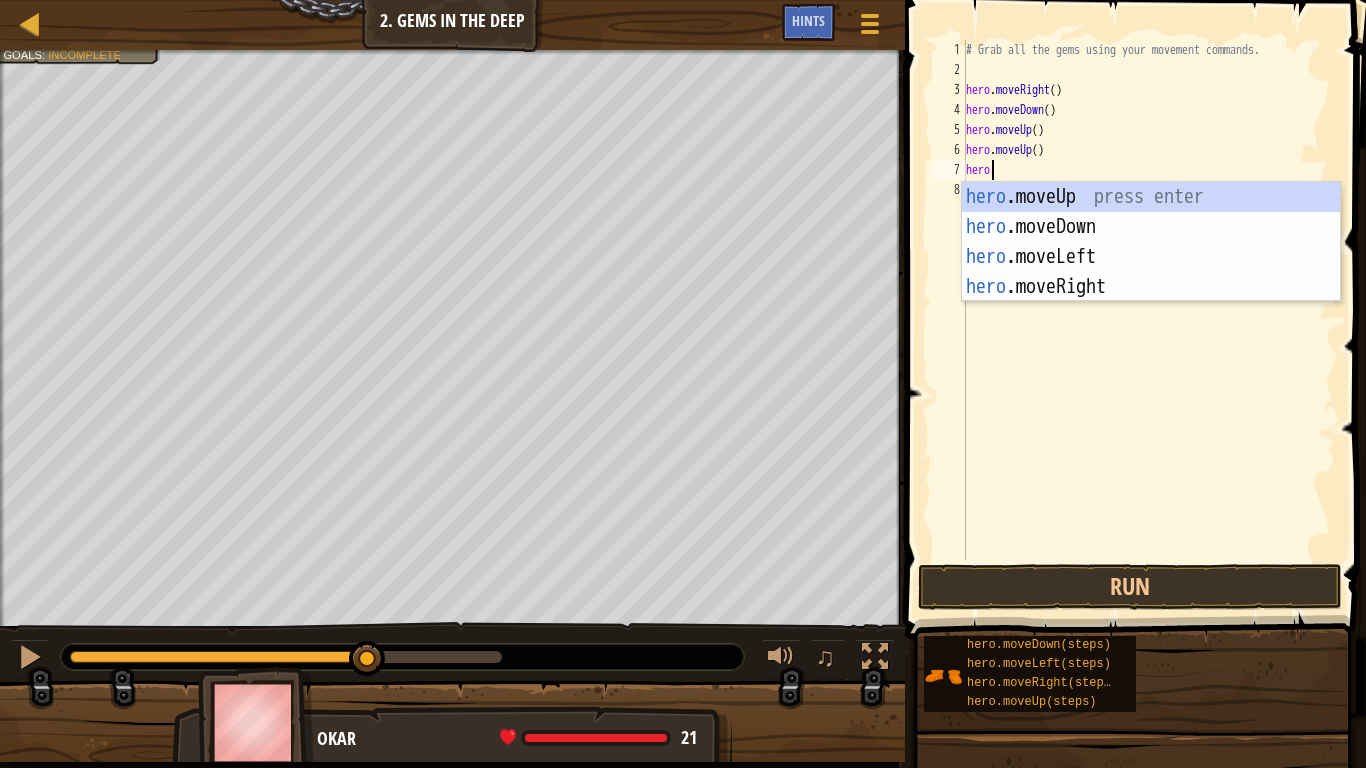 scroll, scrollTop: 9, scrollLeft: 1, axis: both 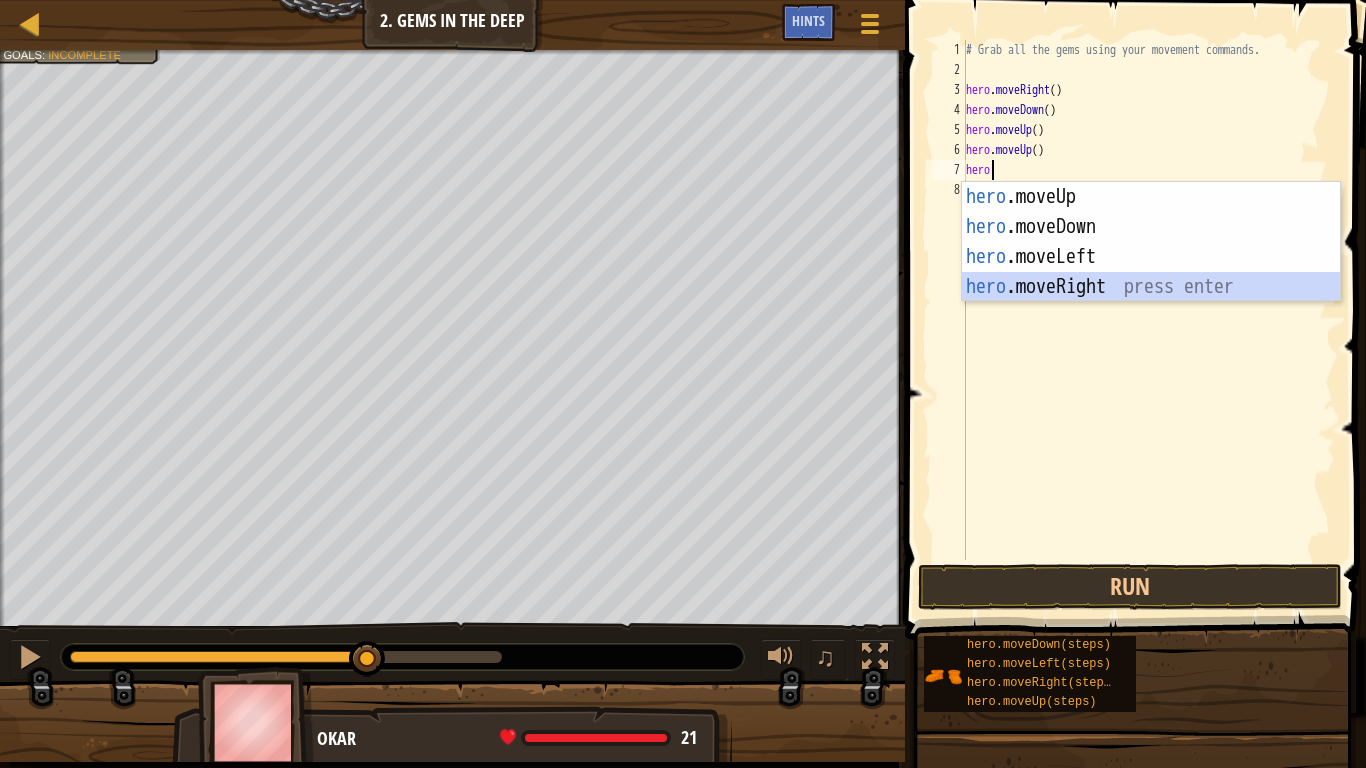 click on "hero .moveUp press enter hero .moveDown press enter hero .moveLeft press enter hero .moveRight press enter" at bounding box center [1151, 272] 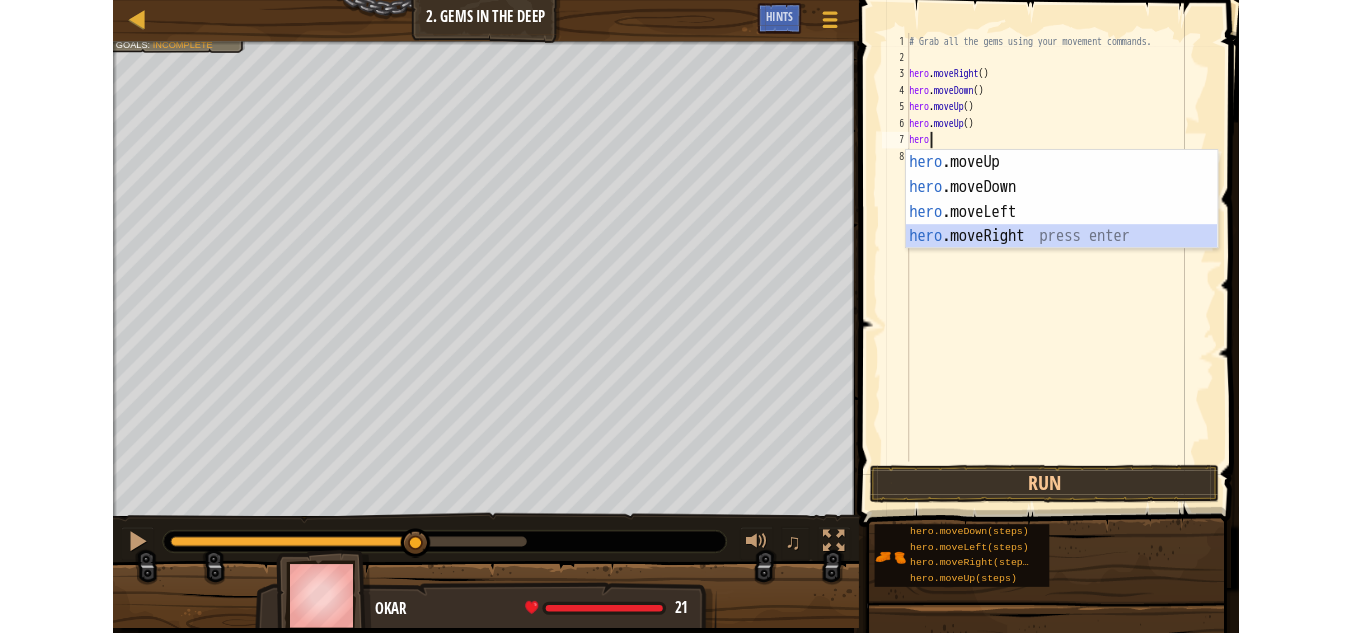 scroll, scrollTop: 9, scrollLeft: 0, axis: vertical 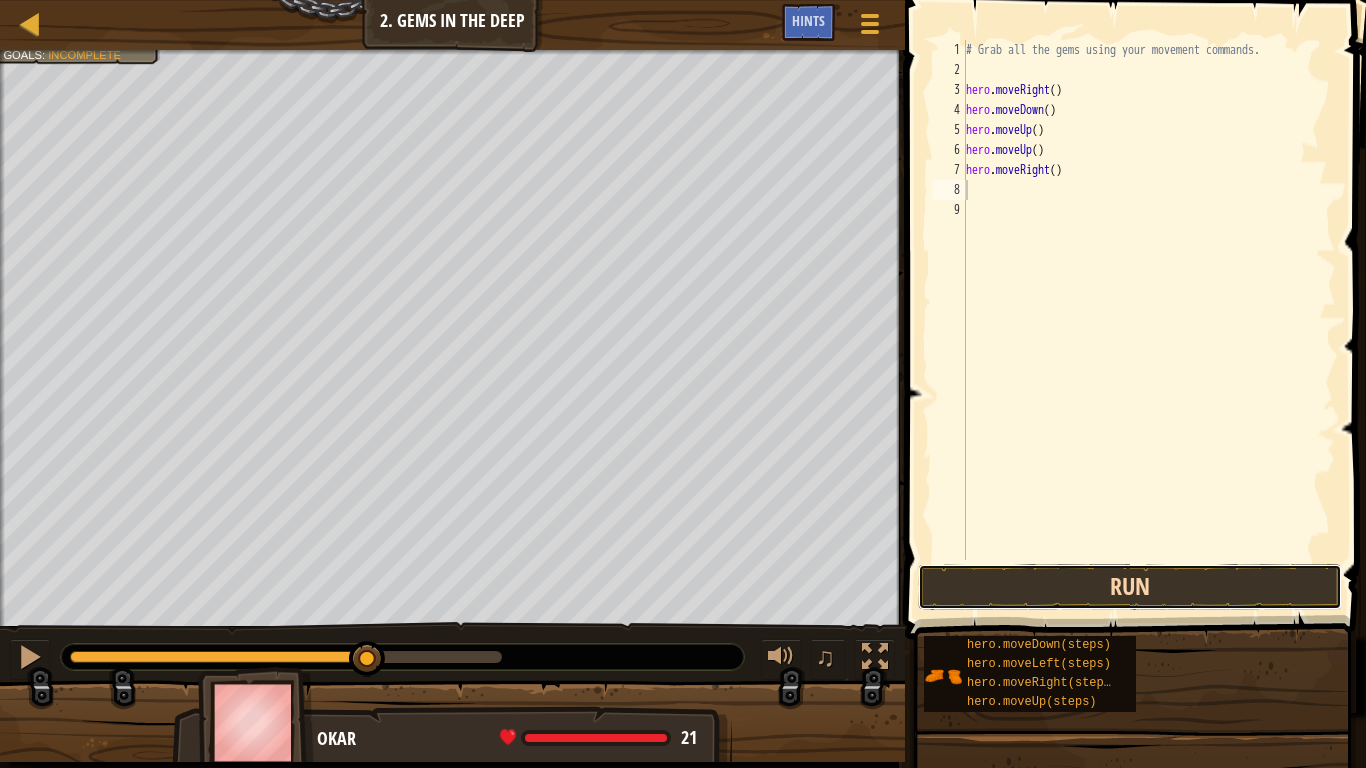 click on "Run" at bounding box center (1130, 587) 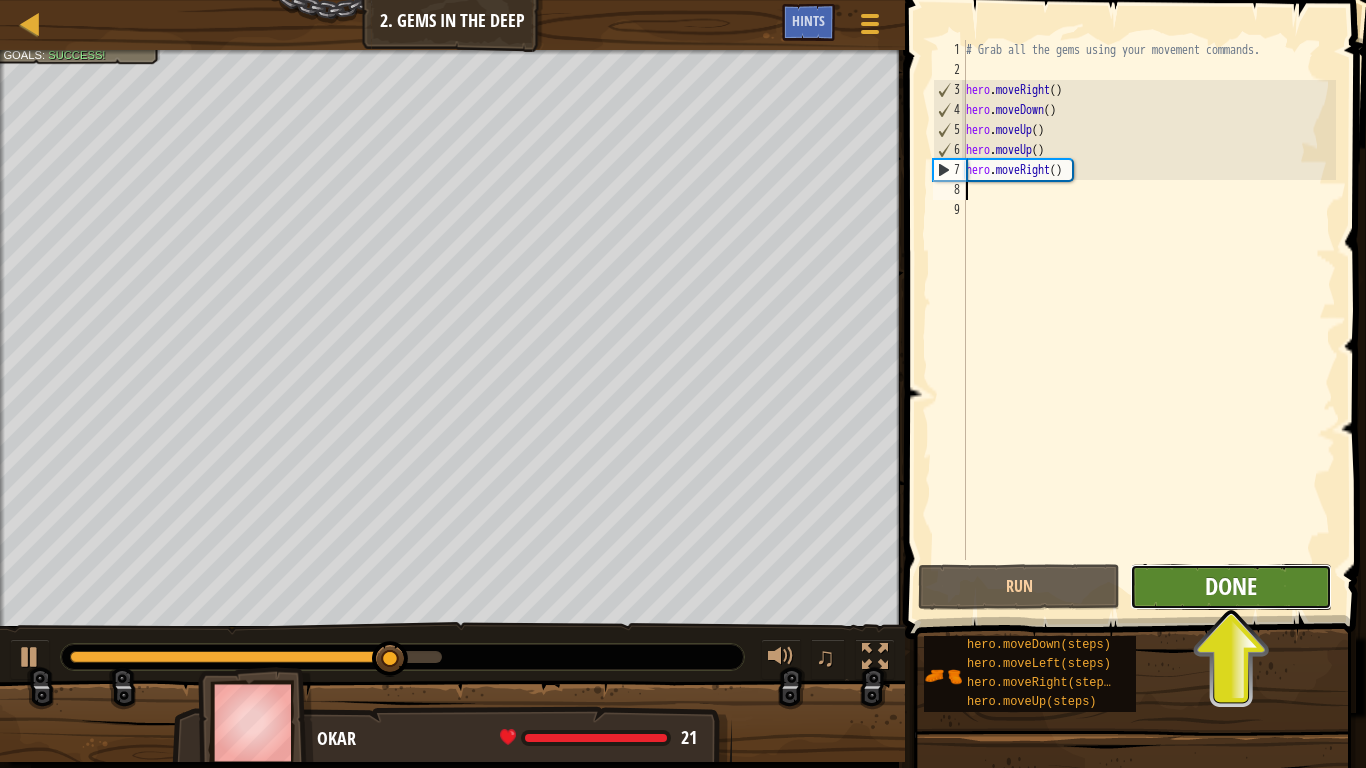 click on "Done" at bounding box center [1231, 586] 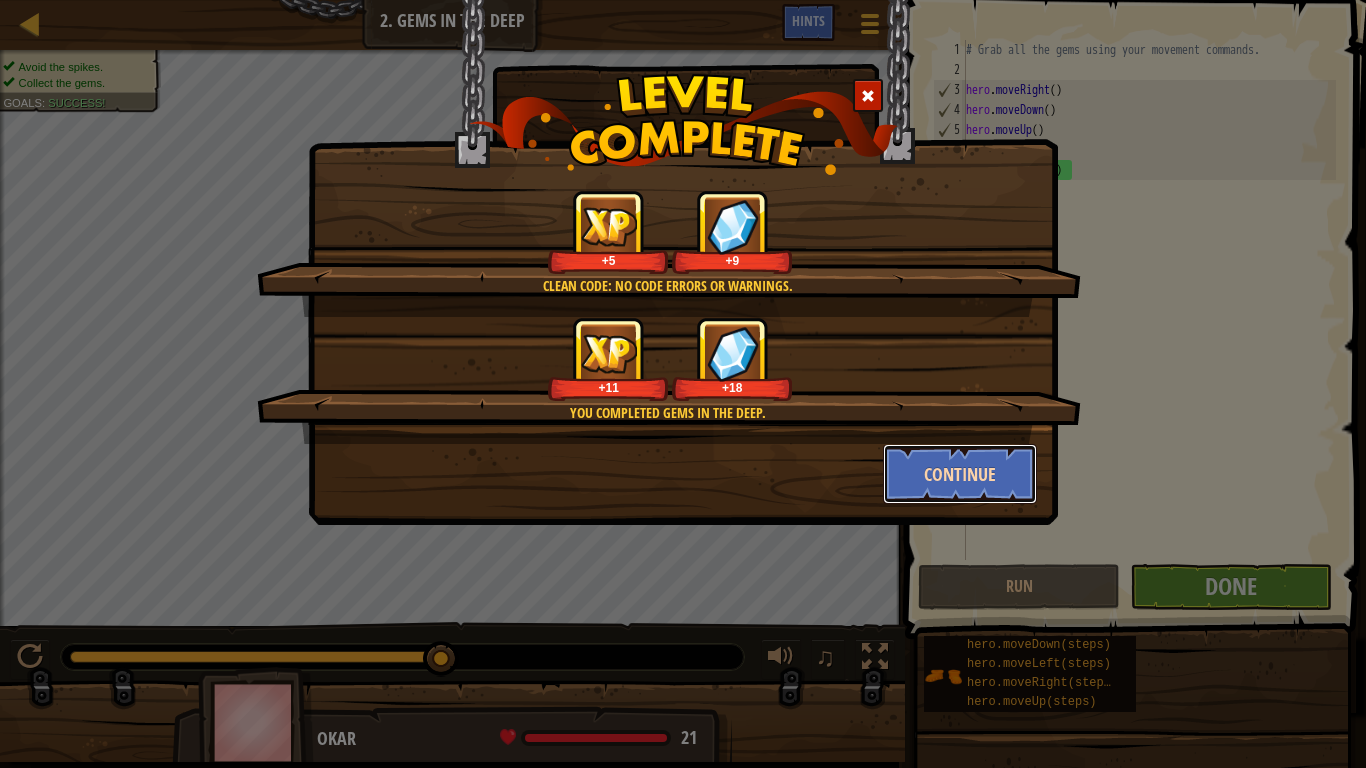 click on "Continue" at bounding box center (960, 474) 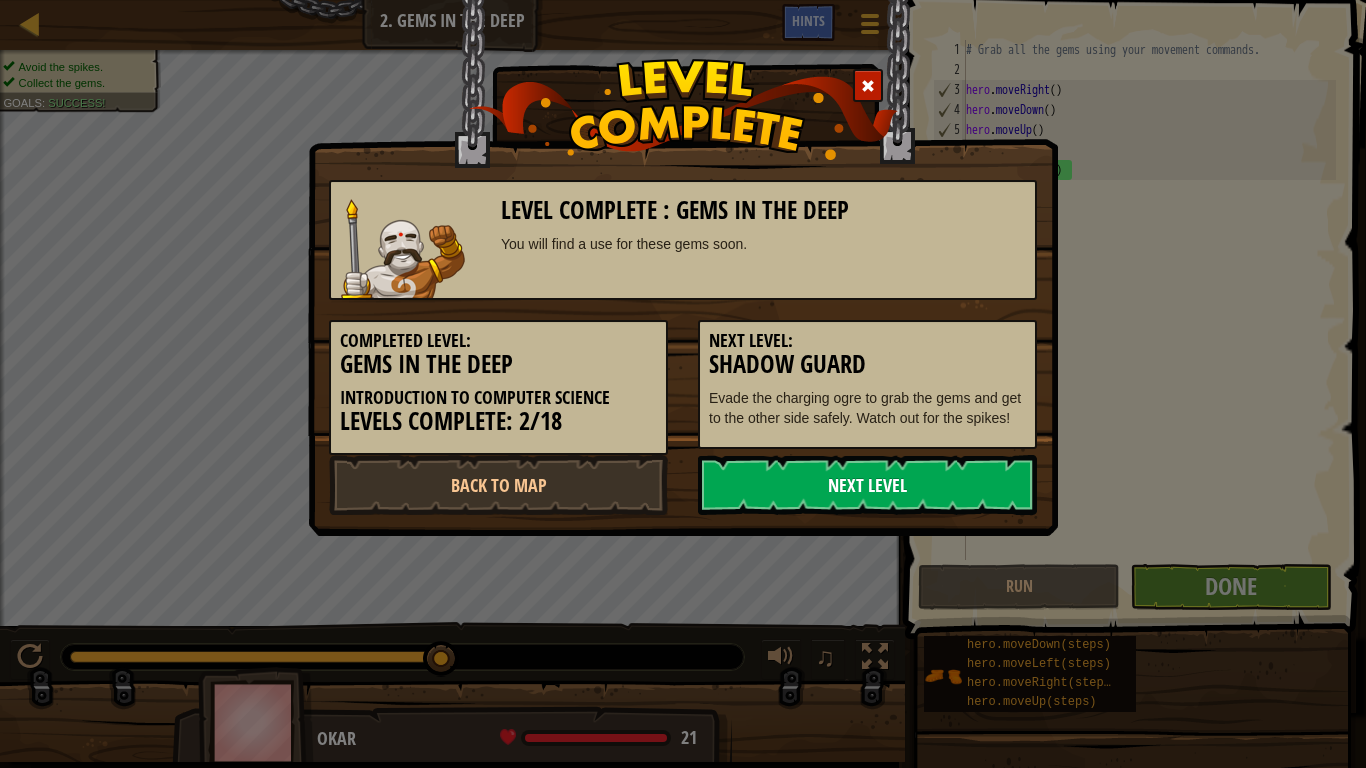 click on "Next Level" at bounding box center [867, 485] 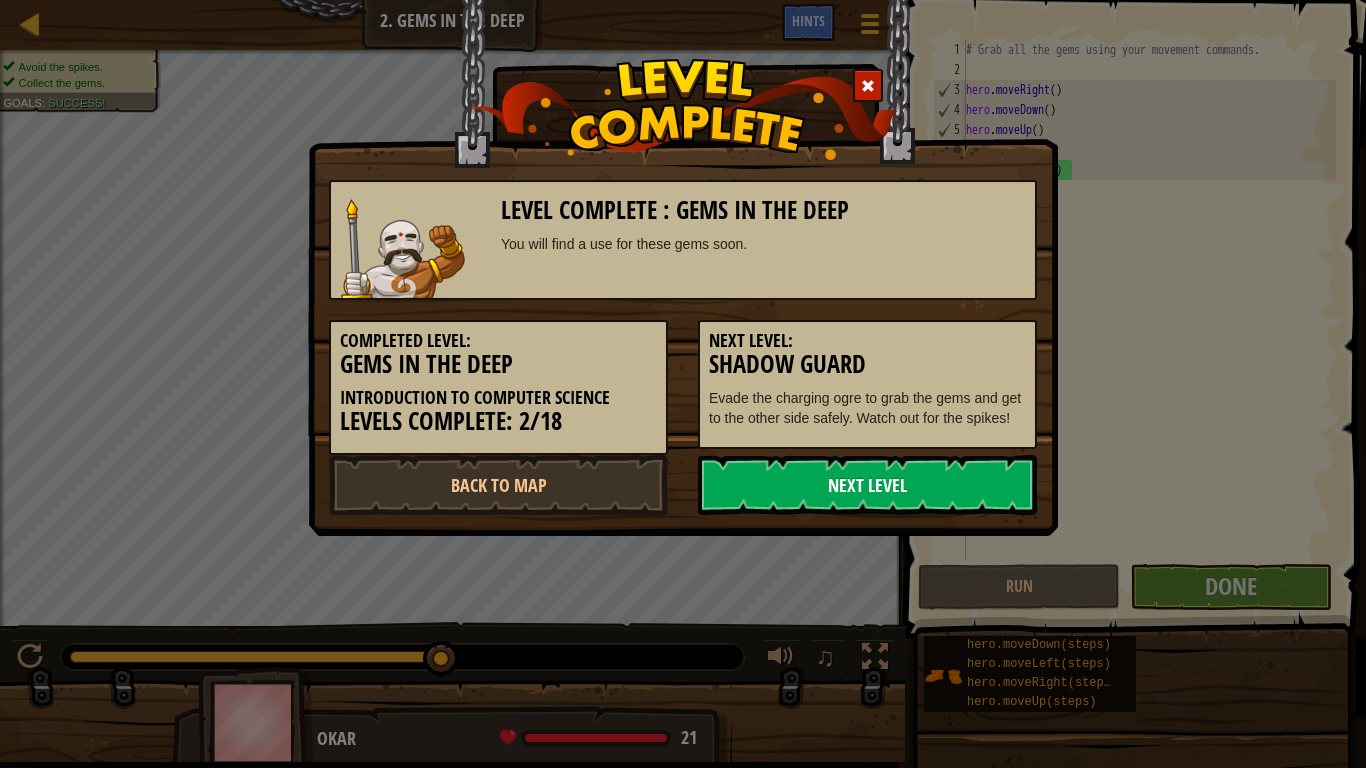 click on "Next Level" at bounding box center [867, 485] 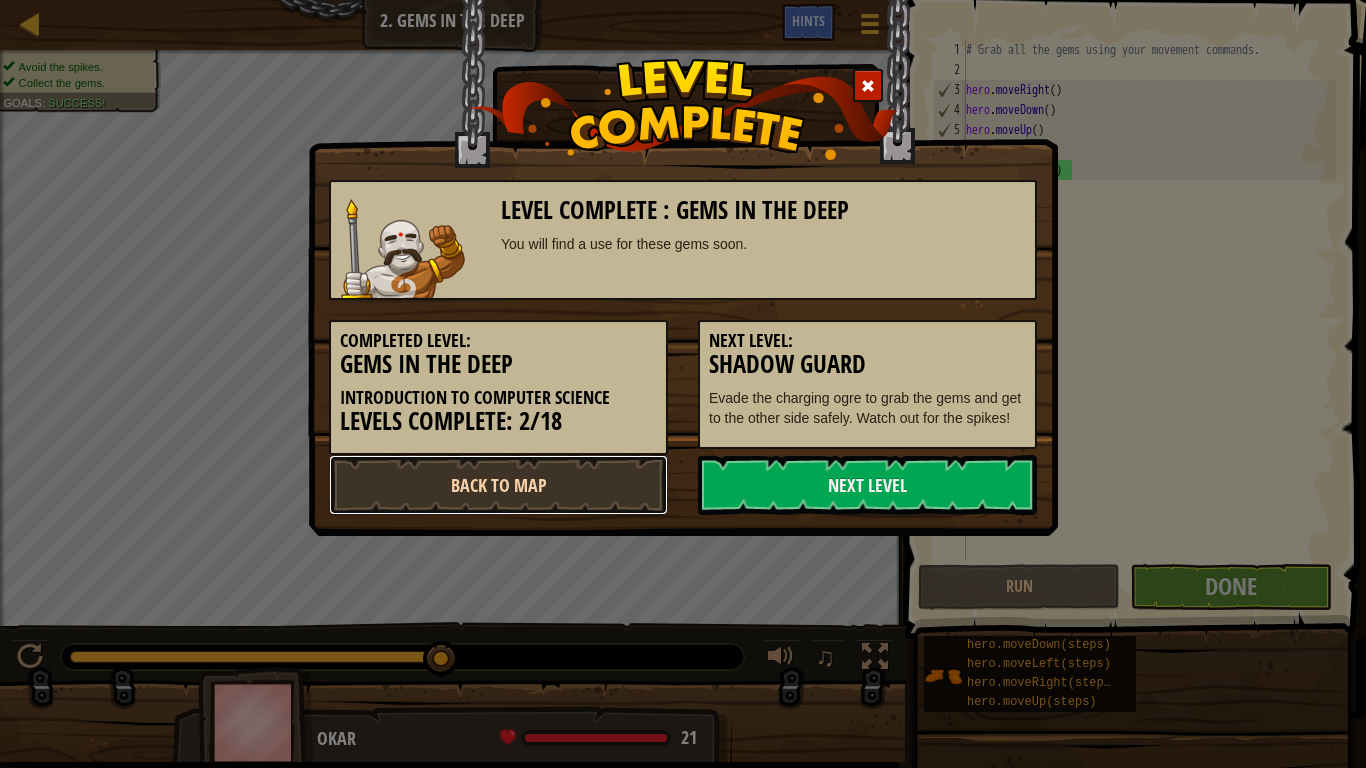 click on "Back to Map" at bounding box center [498, 485] 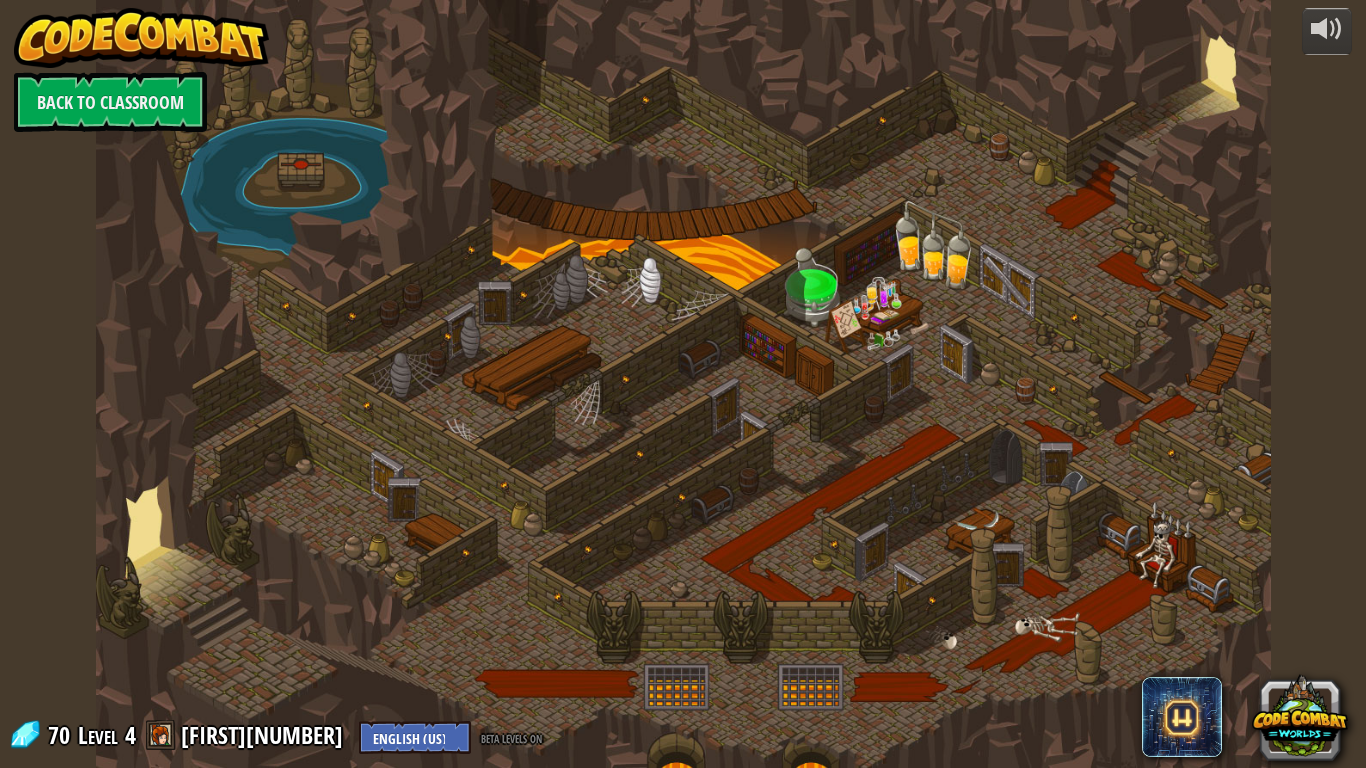click at bounding box center (683, 384) 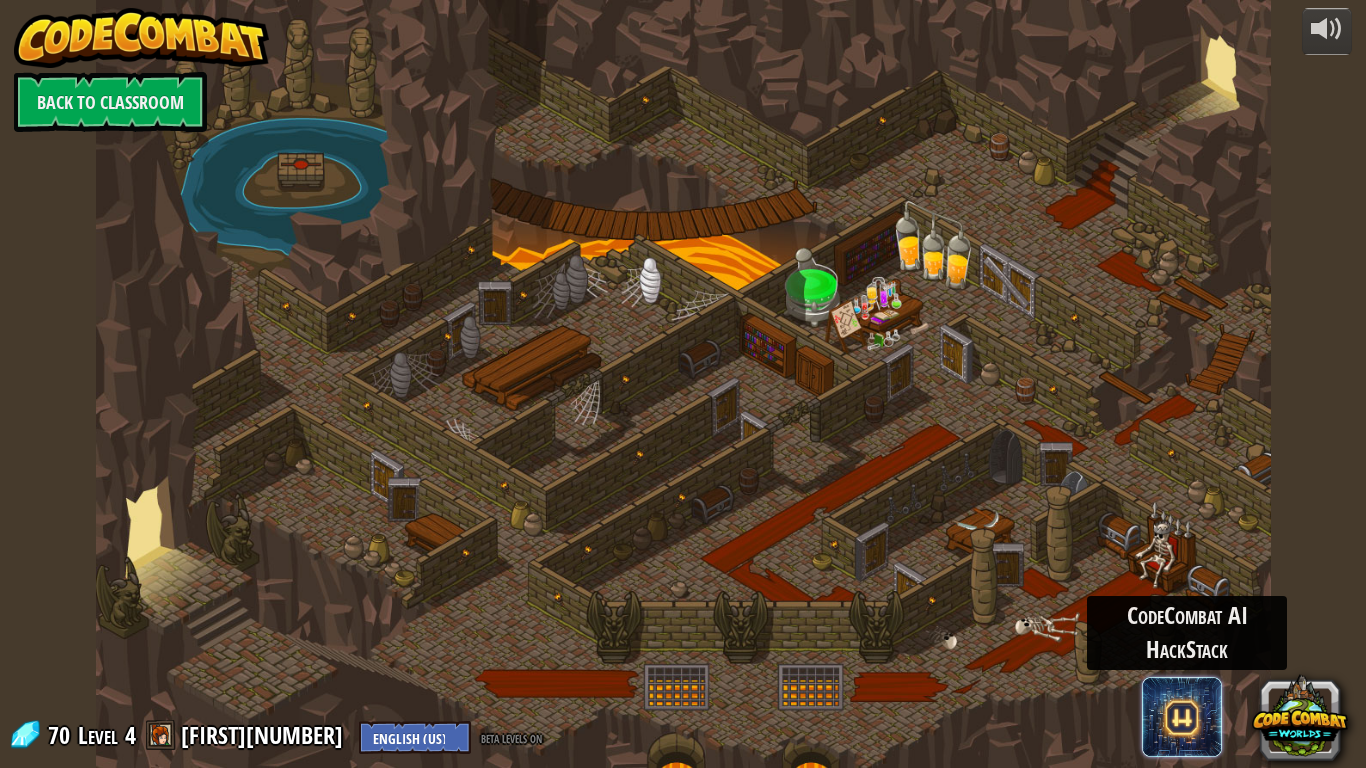 click at bounding box center [1182, 717] 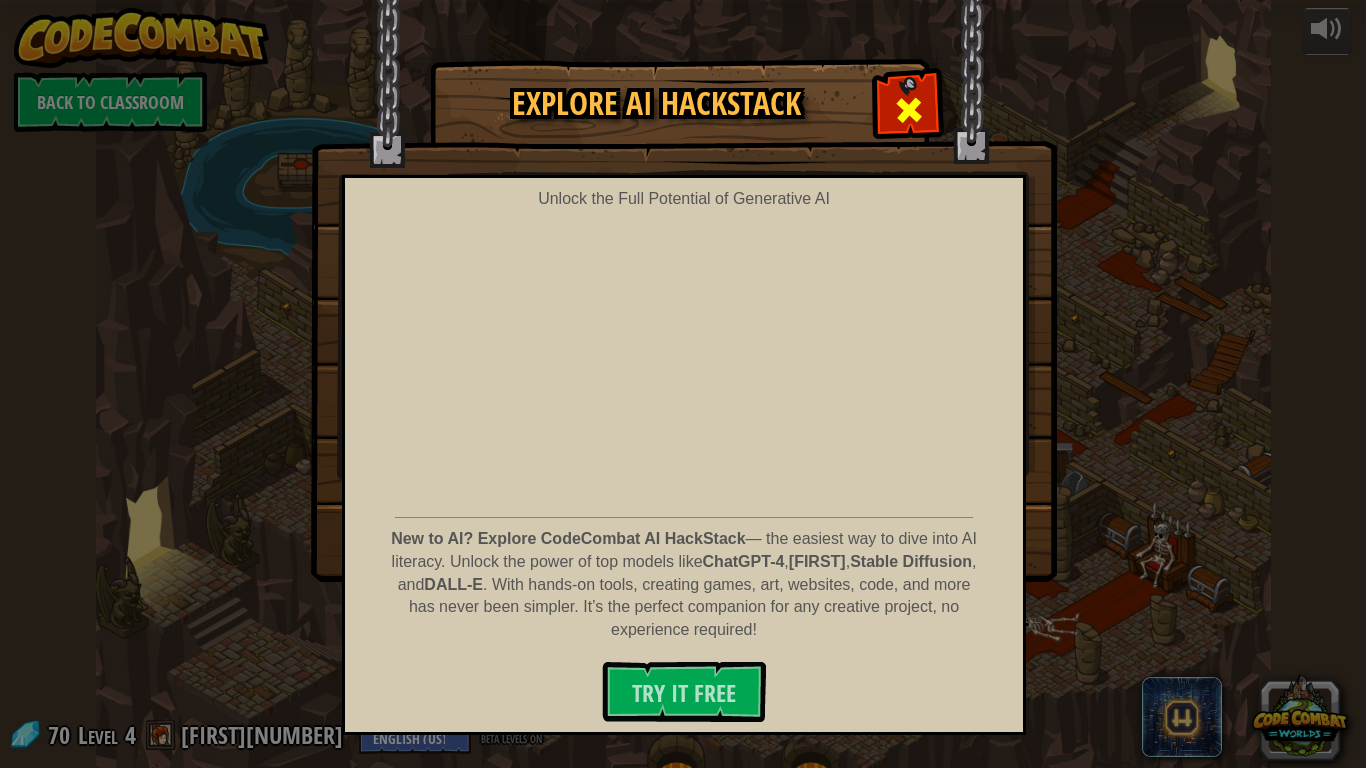 click at bounding box center [909, 110] 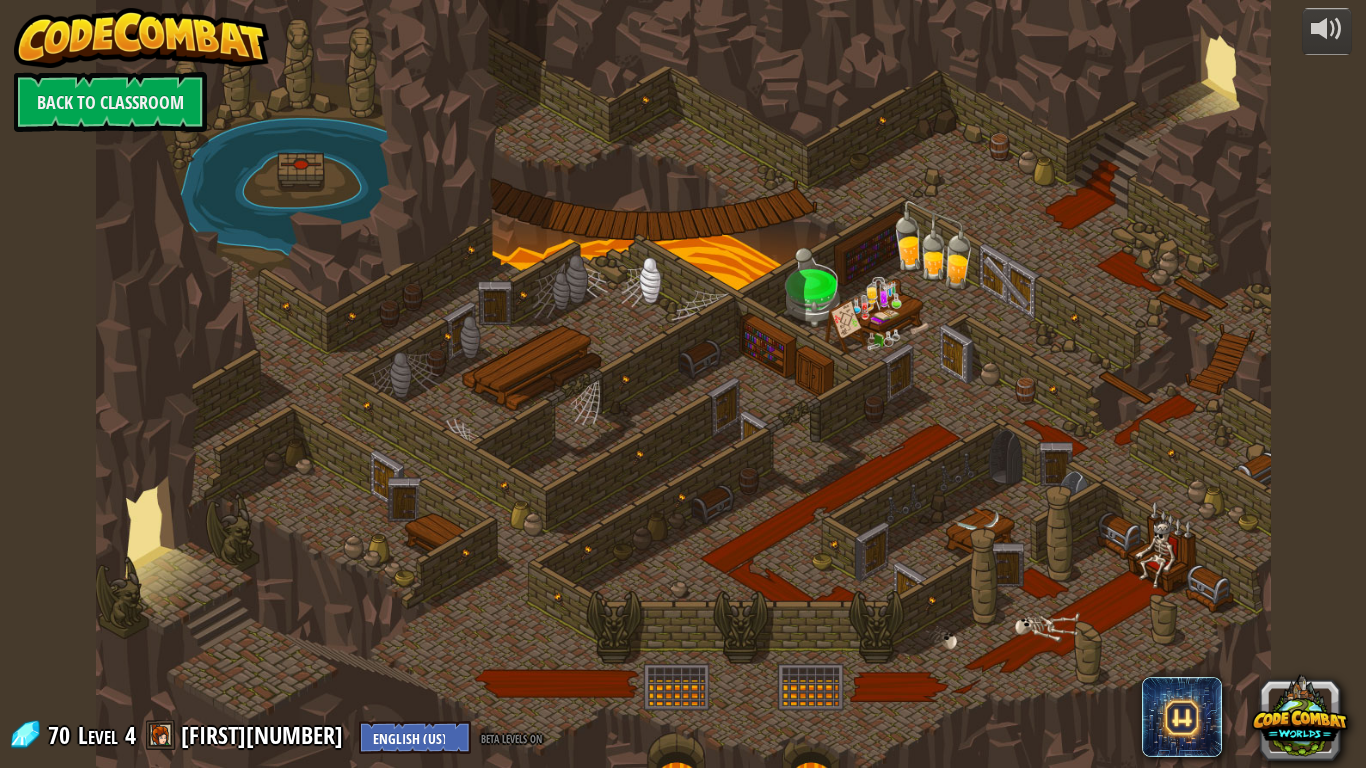 click at bounding box center (683, 384) 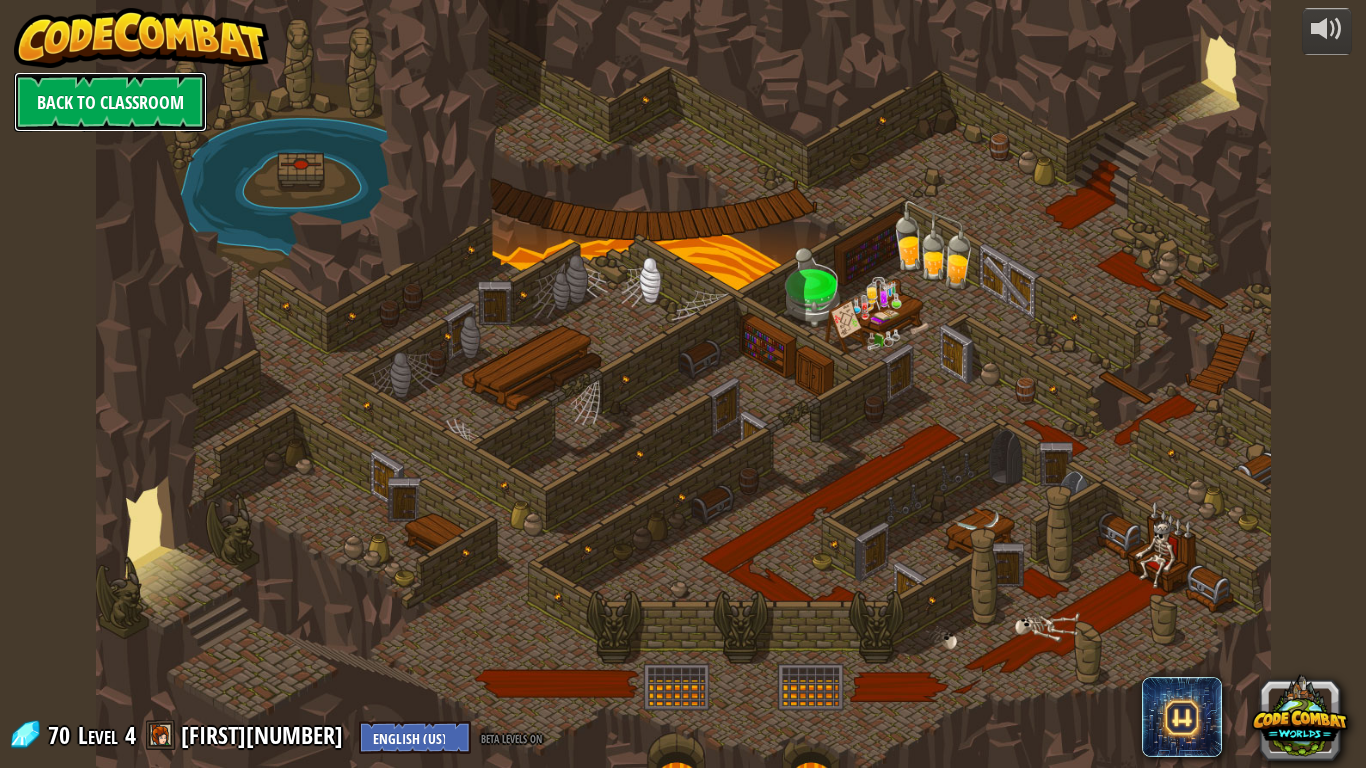 click on "Back to Classroom" at bounding box center (110, 102) 